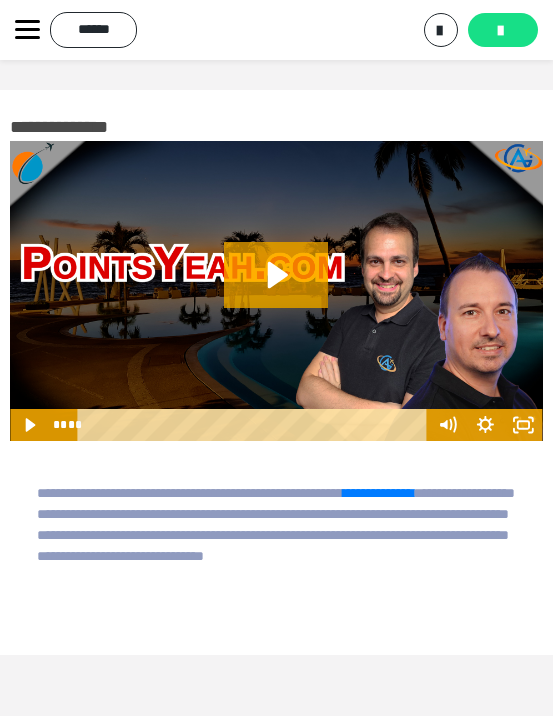 scroll, scrollTop: 0, scrollLeft: 0, axis: both 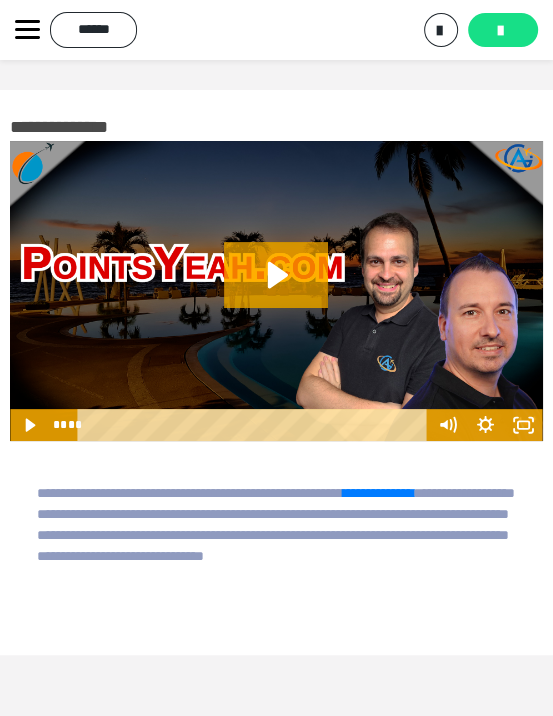click 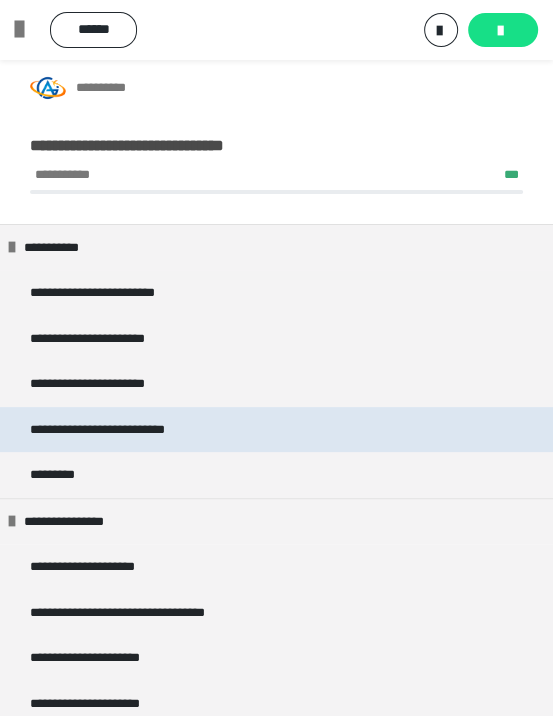click on "**********" at bounding box center [121, 430] 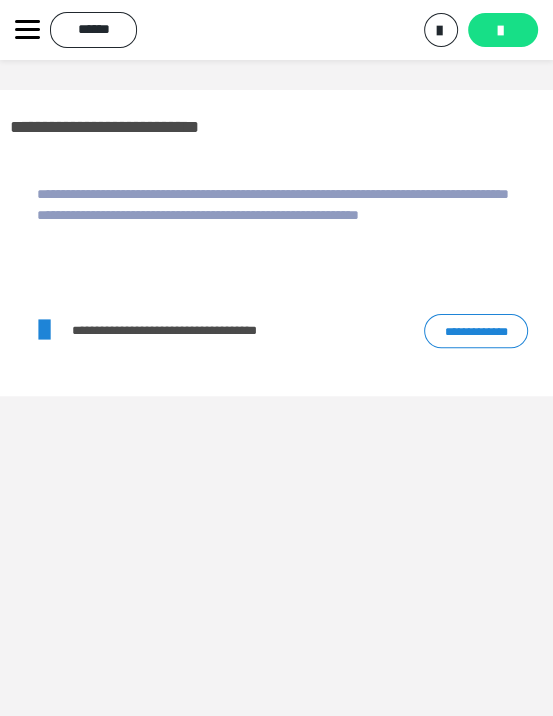 click 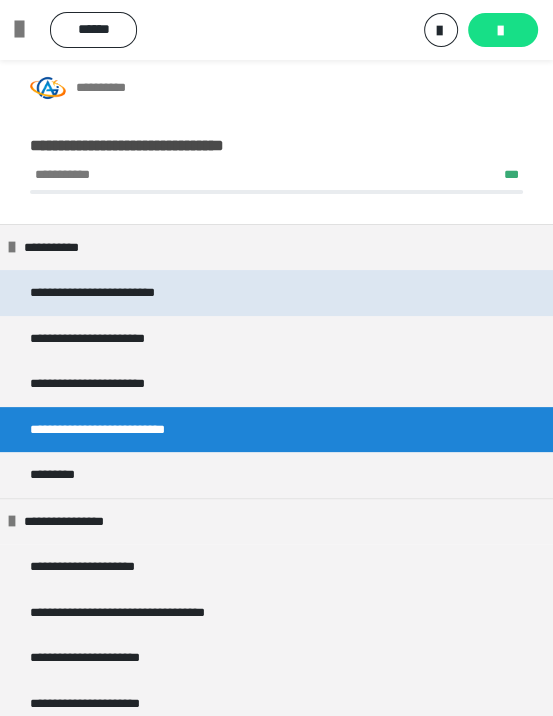 click on "**********" at bounding box center [111, 293] 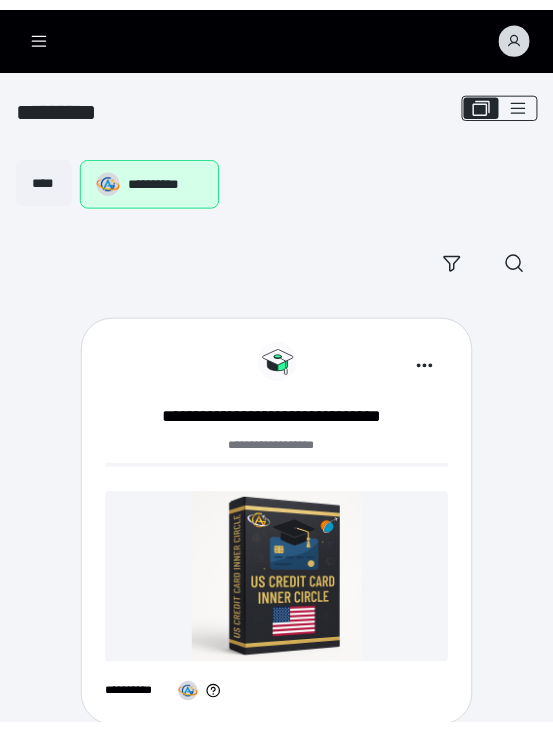 scroll, scrollTop: 0, scrollLeft: 0, axis: both 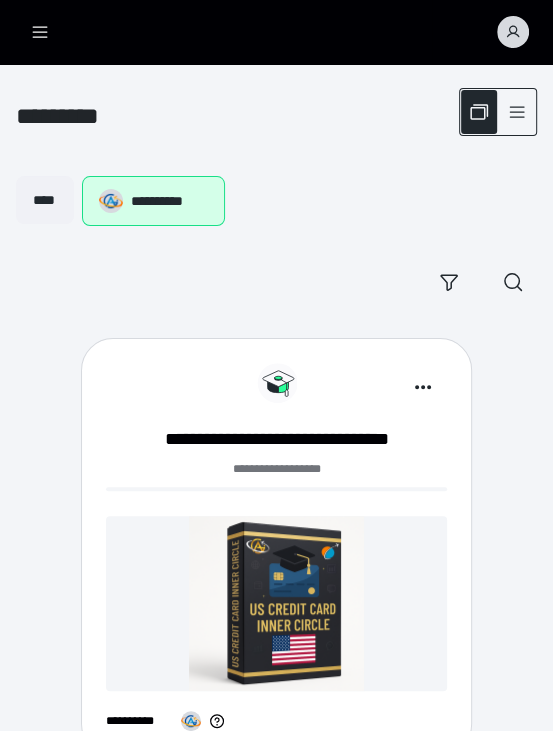 click at bounding box center (276, 603) 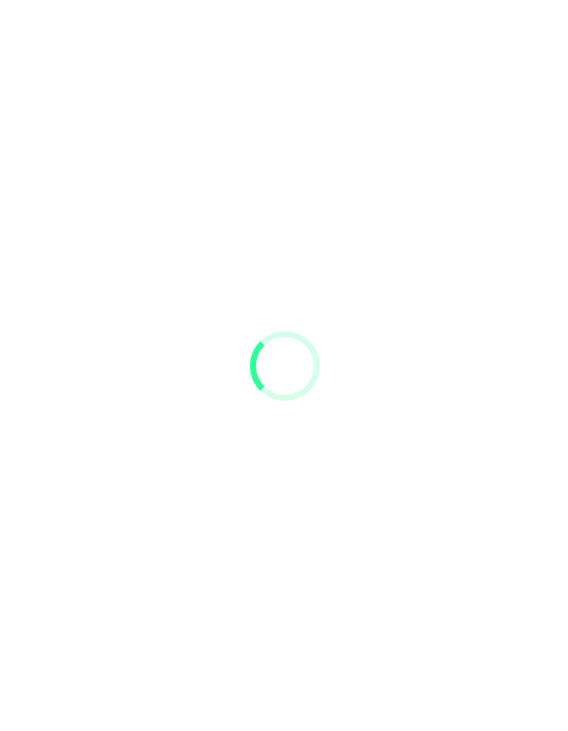 scroll, scrollTop: 0, scrollLeft: 0, axis: both 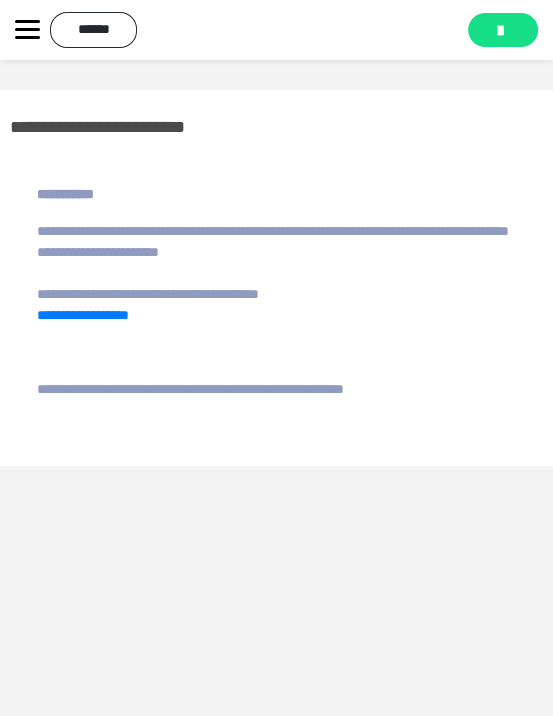 click 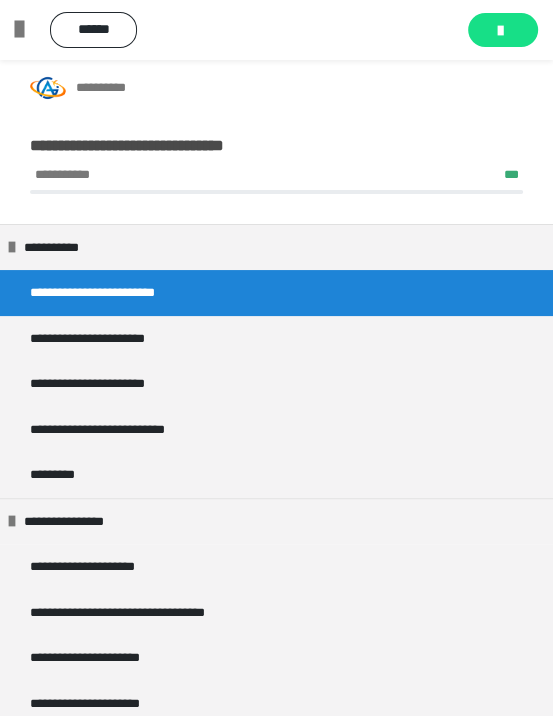 scroll, scrollTop: 75, scrollLeft: 0, axis: vertical 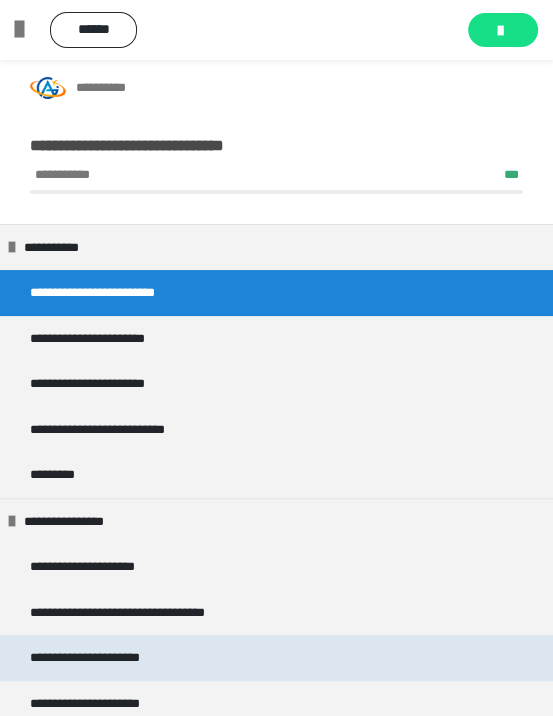 click on "**********" at bounding box center [106, 658] 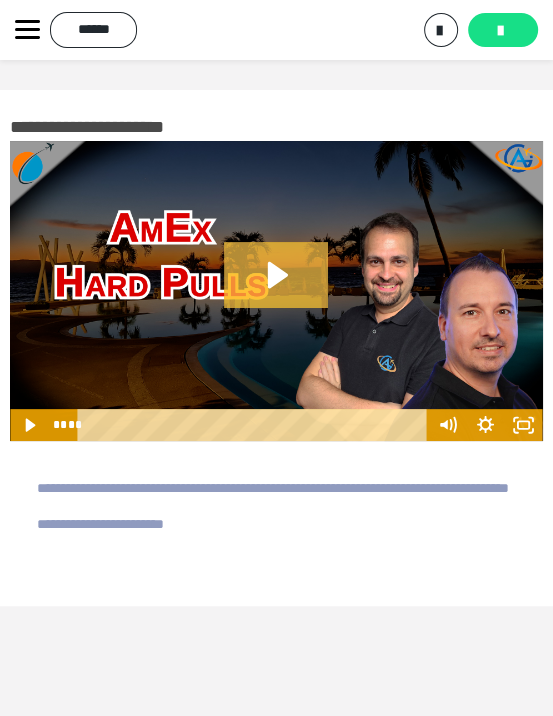 click 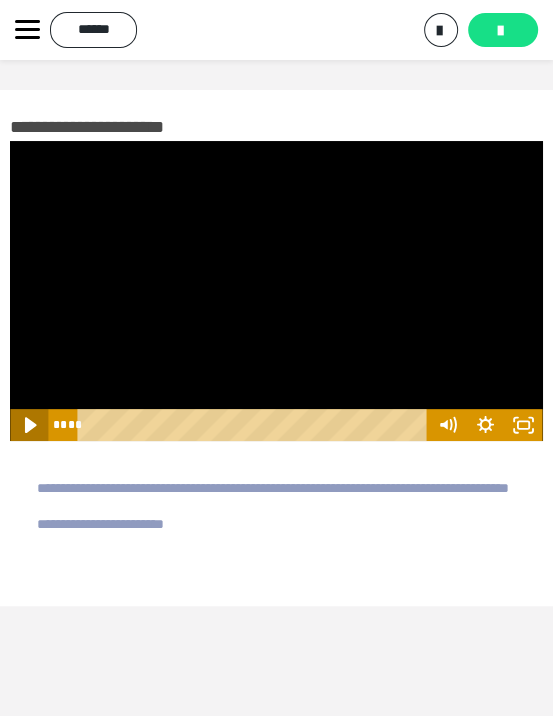 click 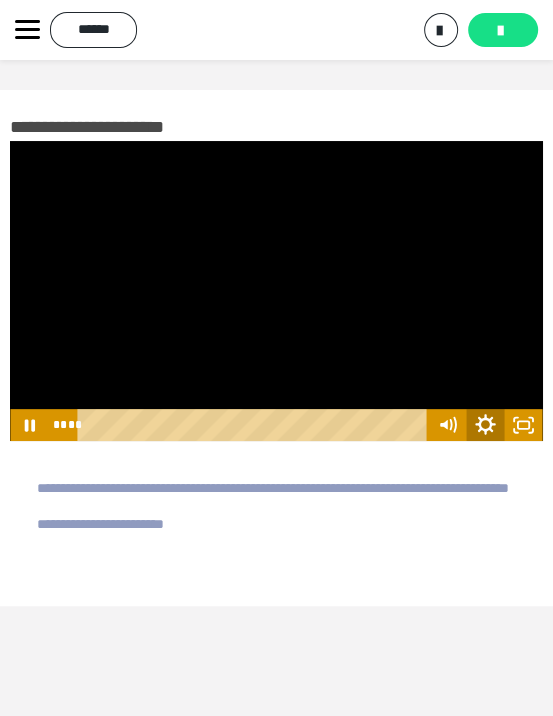 click 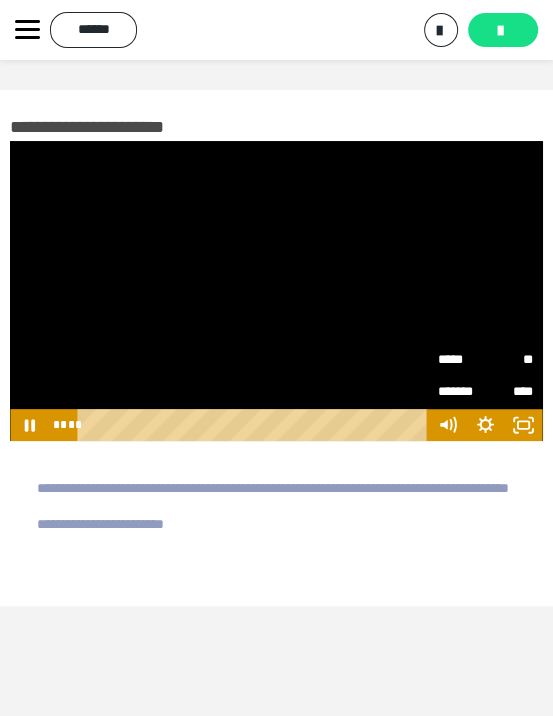 click on "****" at bounding box center (510, 392) 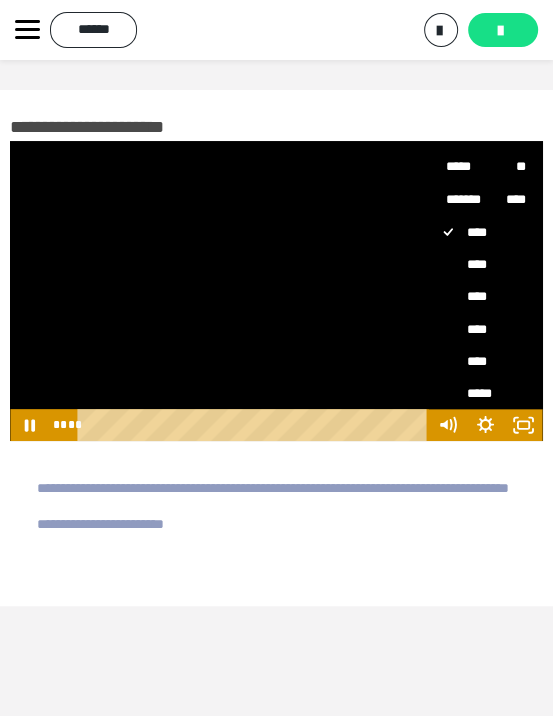 click on "*****" at bounding box center (478, 393) 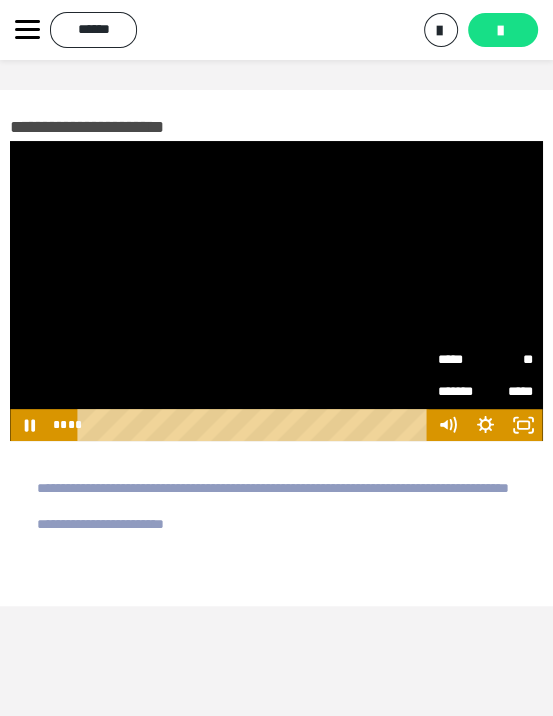 click on "**********" at bounding box center (276, 418) 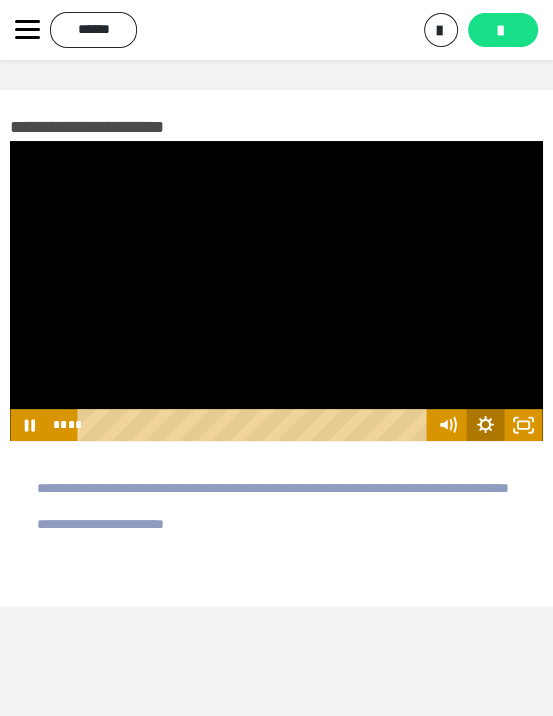 click 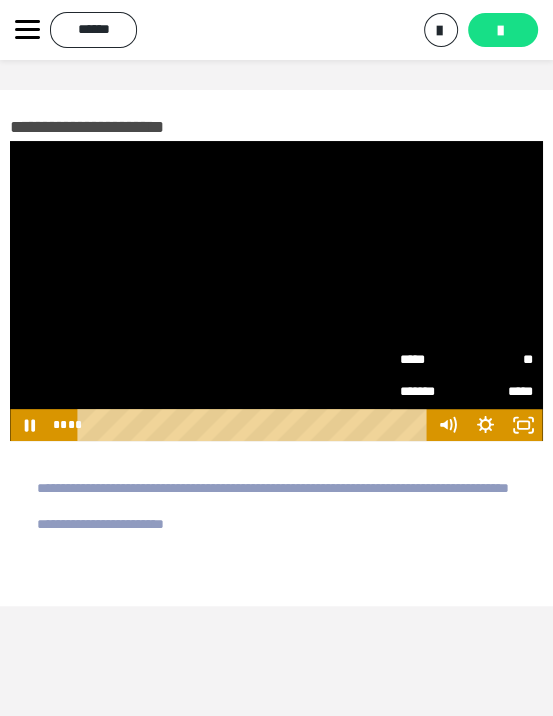 click on "*****" at bounding box center [500, 385] 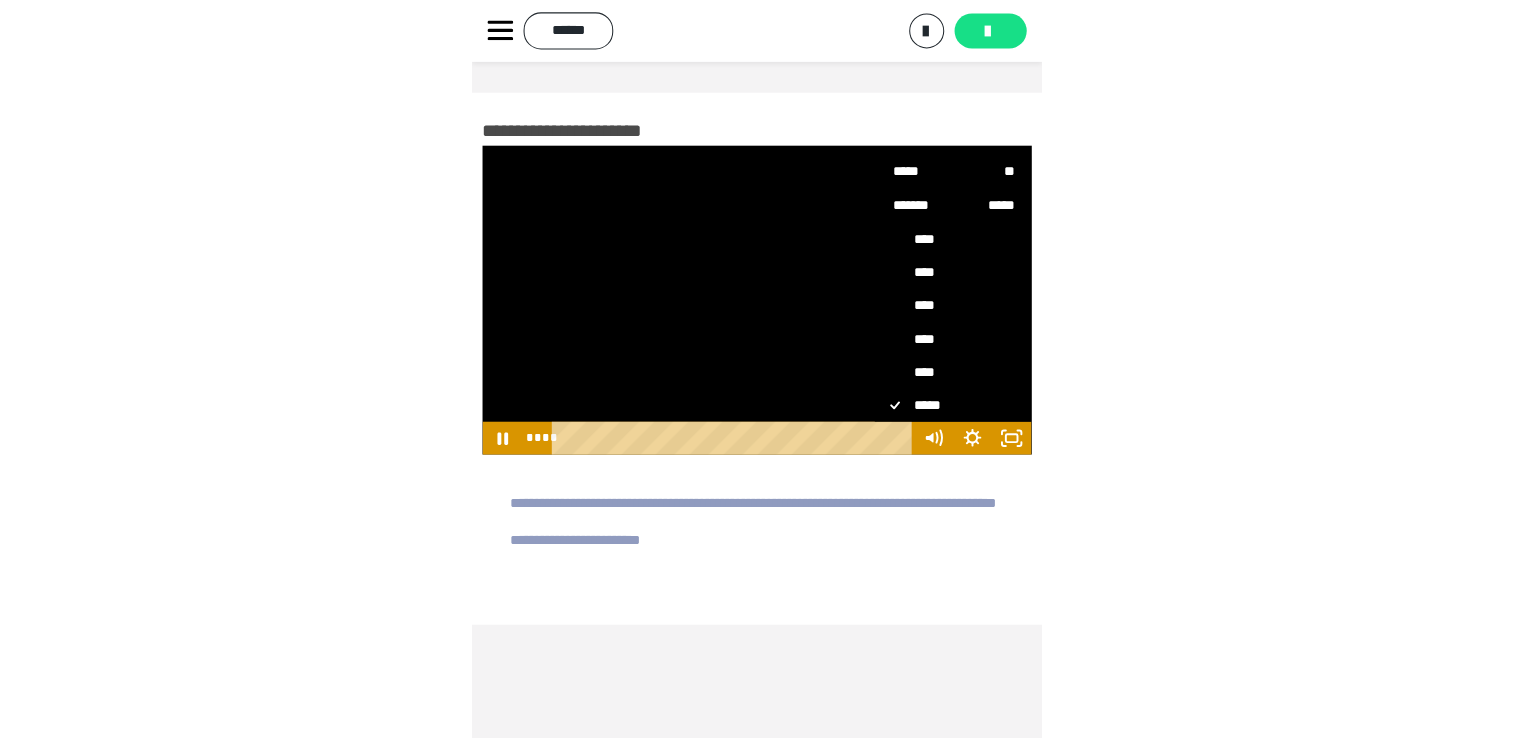 scroll, scrollTop: 0, scrollLeft: 0, axis: both 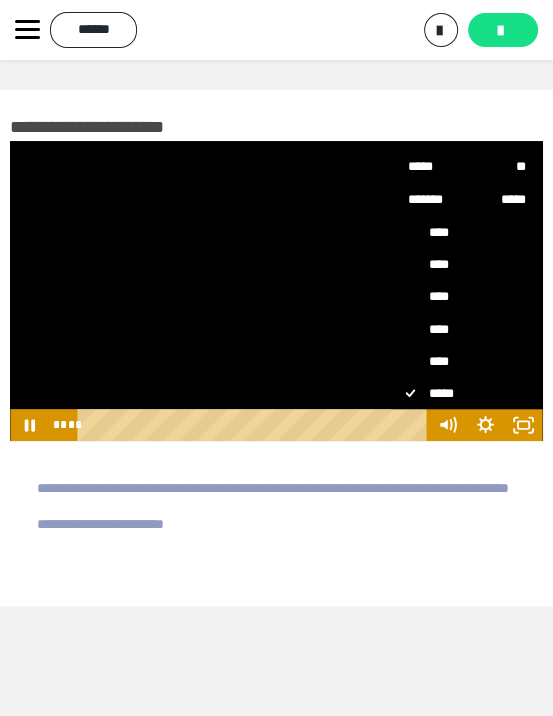 click on "**********" at bounding box center [276, 418] 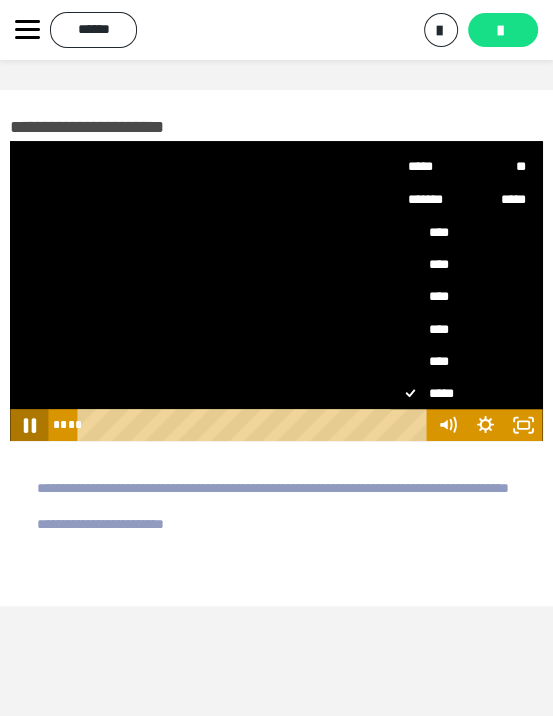 click 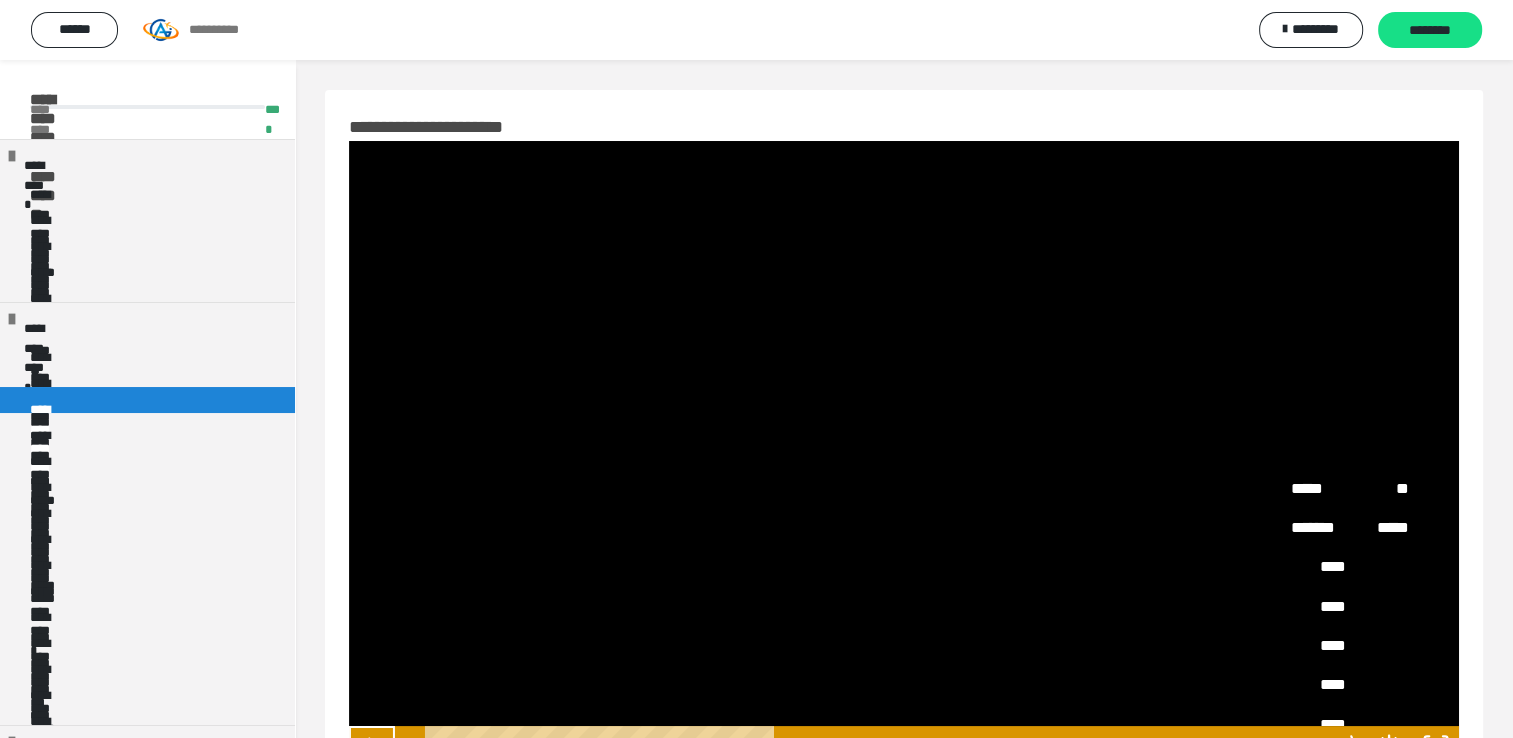 scroll, scrollTop: 0, scrollLeft: 0, axis: both 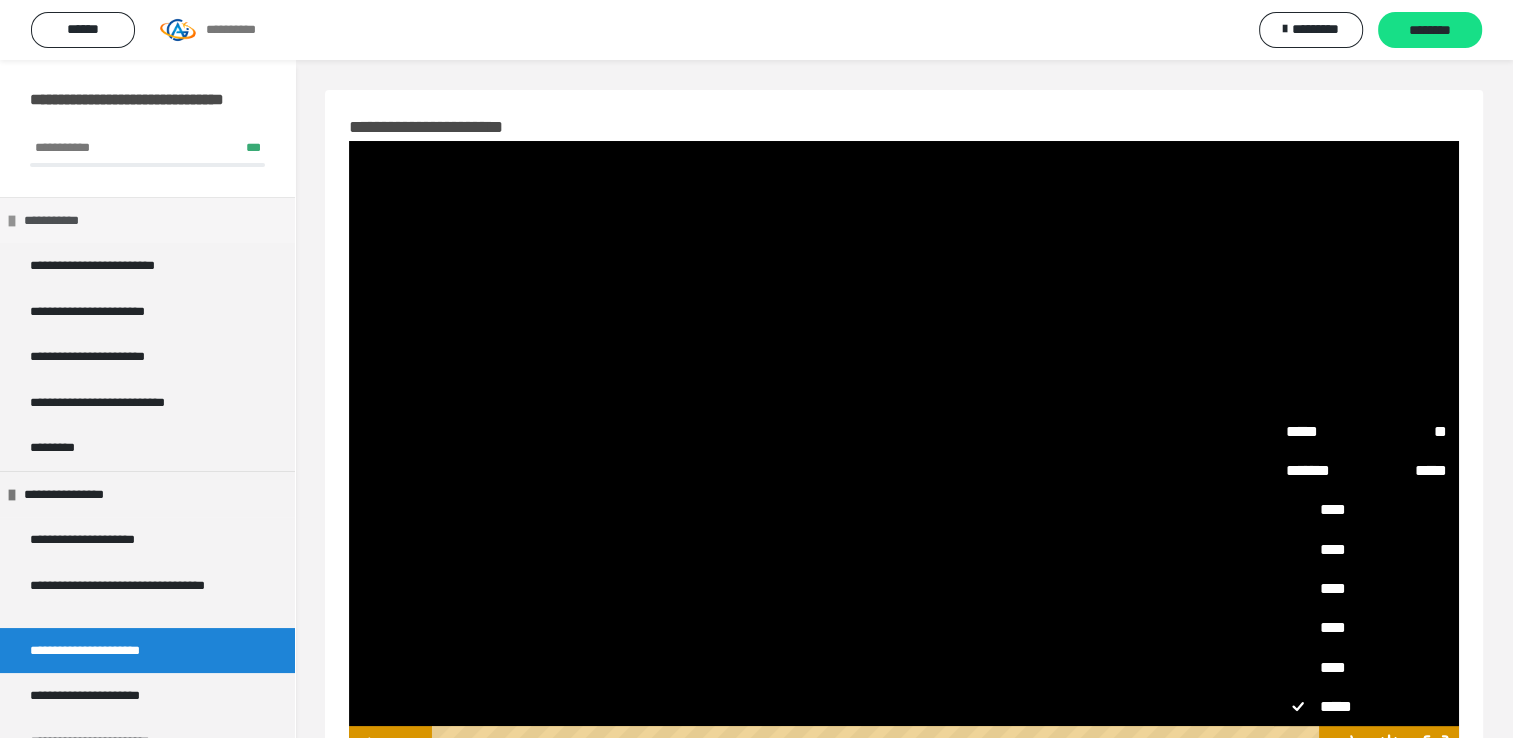 click on "**********" at bounding box center (62, 221) 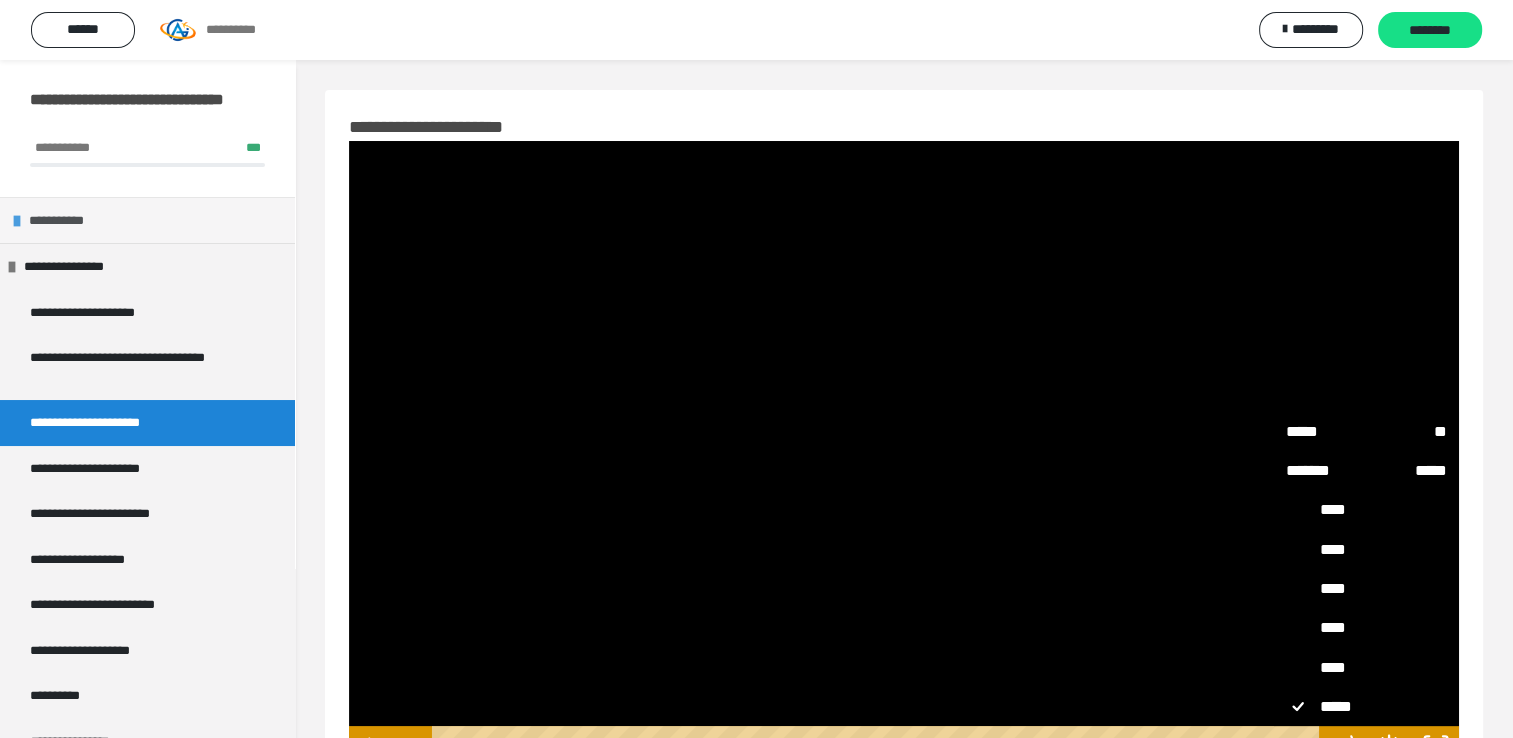 click on "**********" at bounding box center [67, 221] 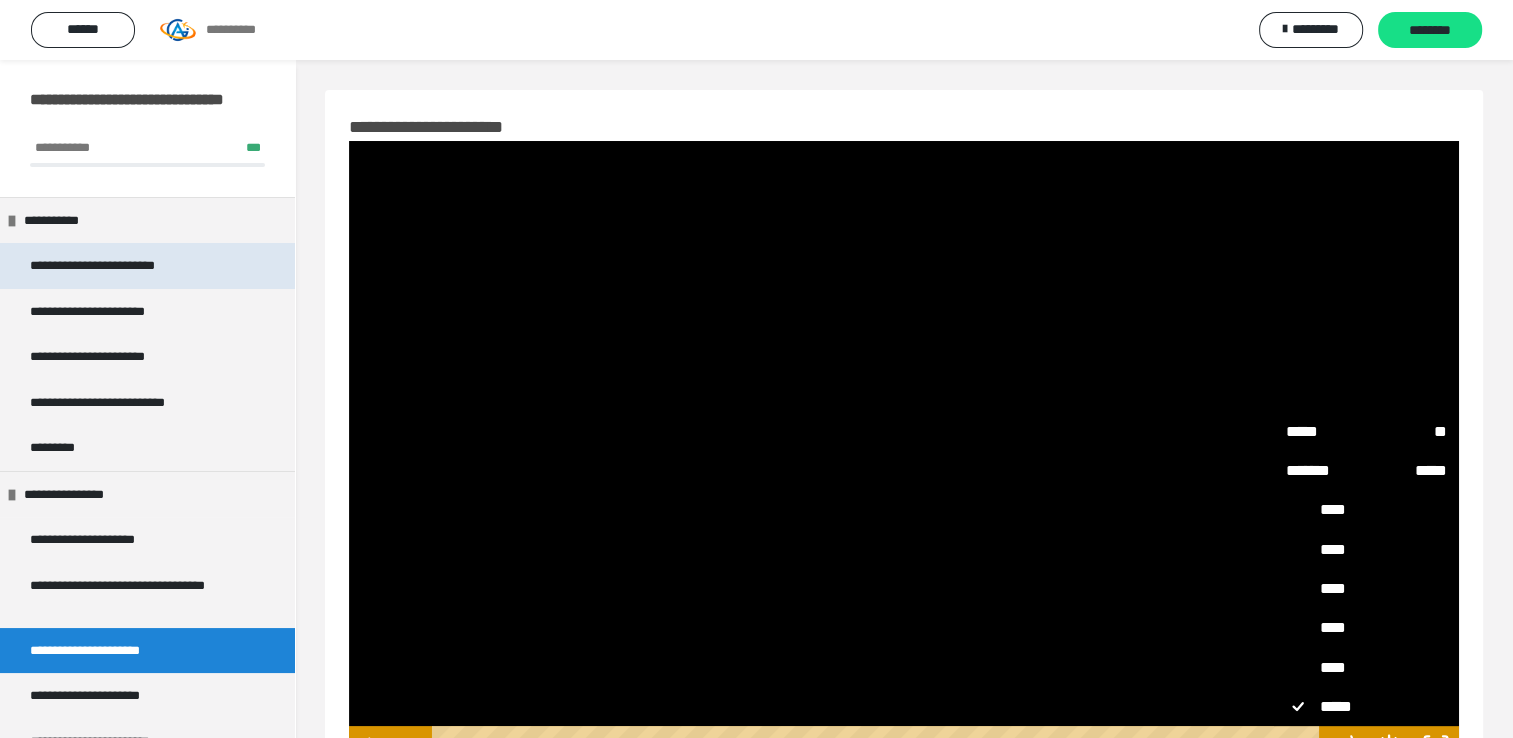 click on "**********" at bounding box center [111, 266] 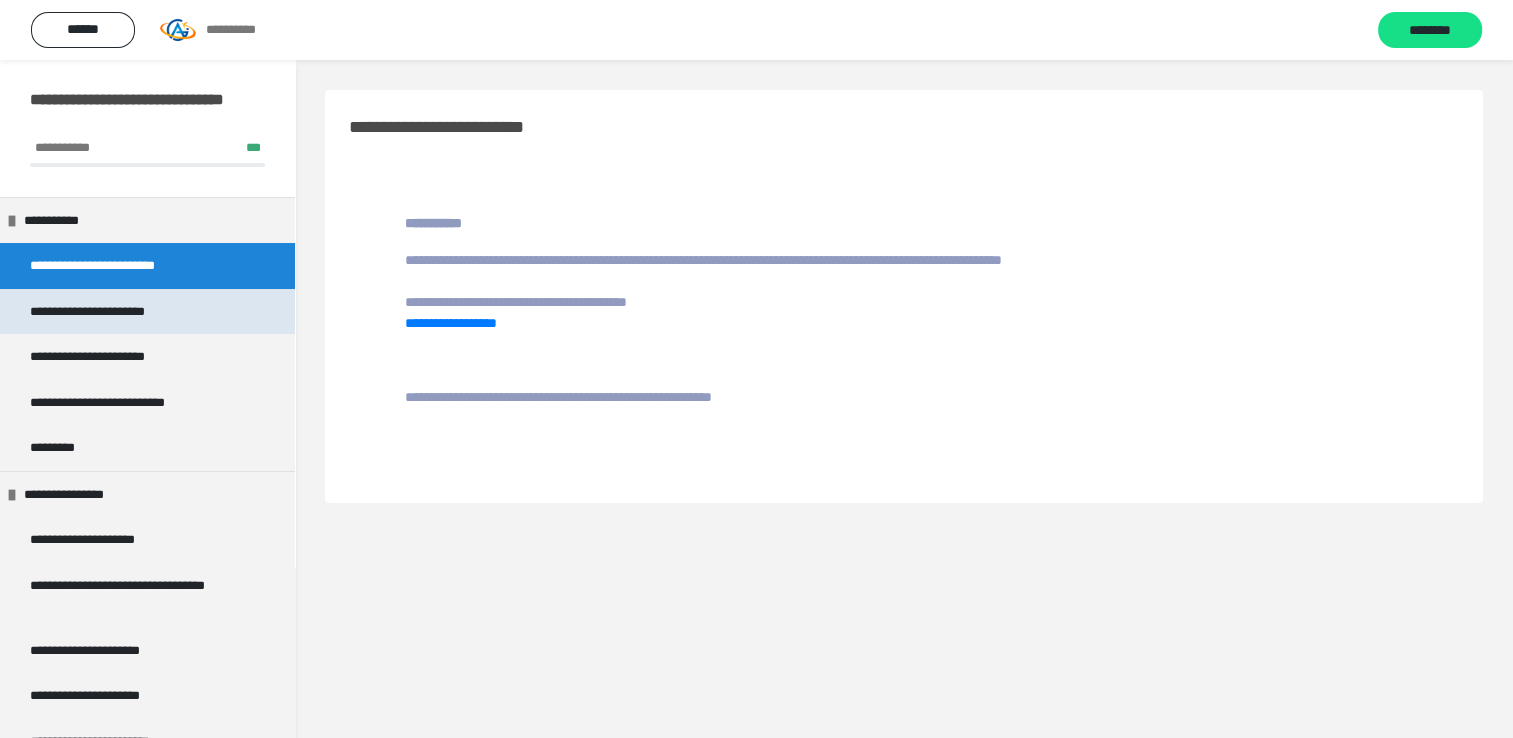click on "**********" at bounding box center (99, 312) 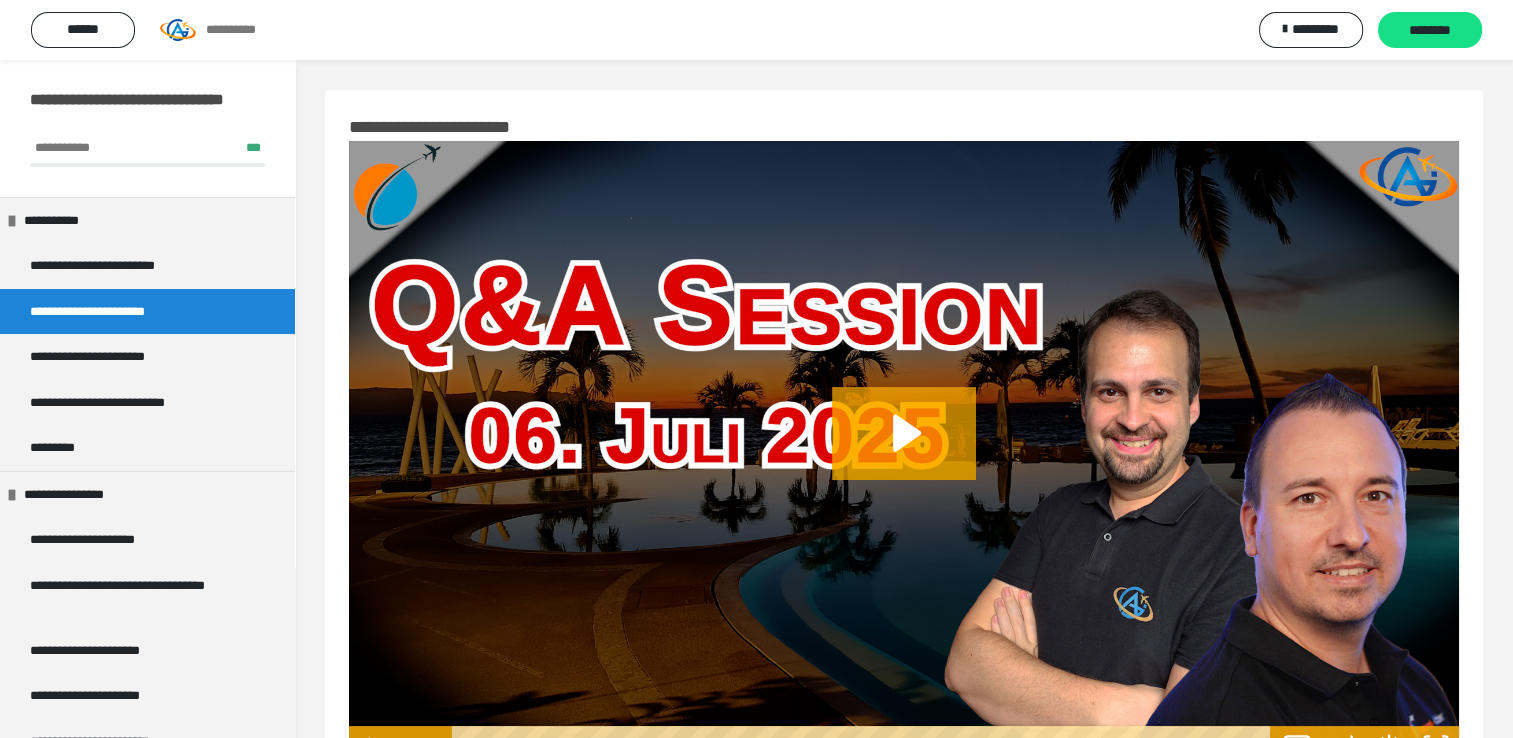 scroll, scrollTop: 244, scrollLeft: 0, axis: vertical 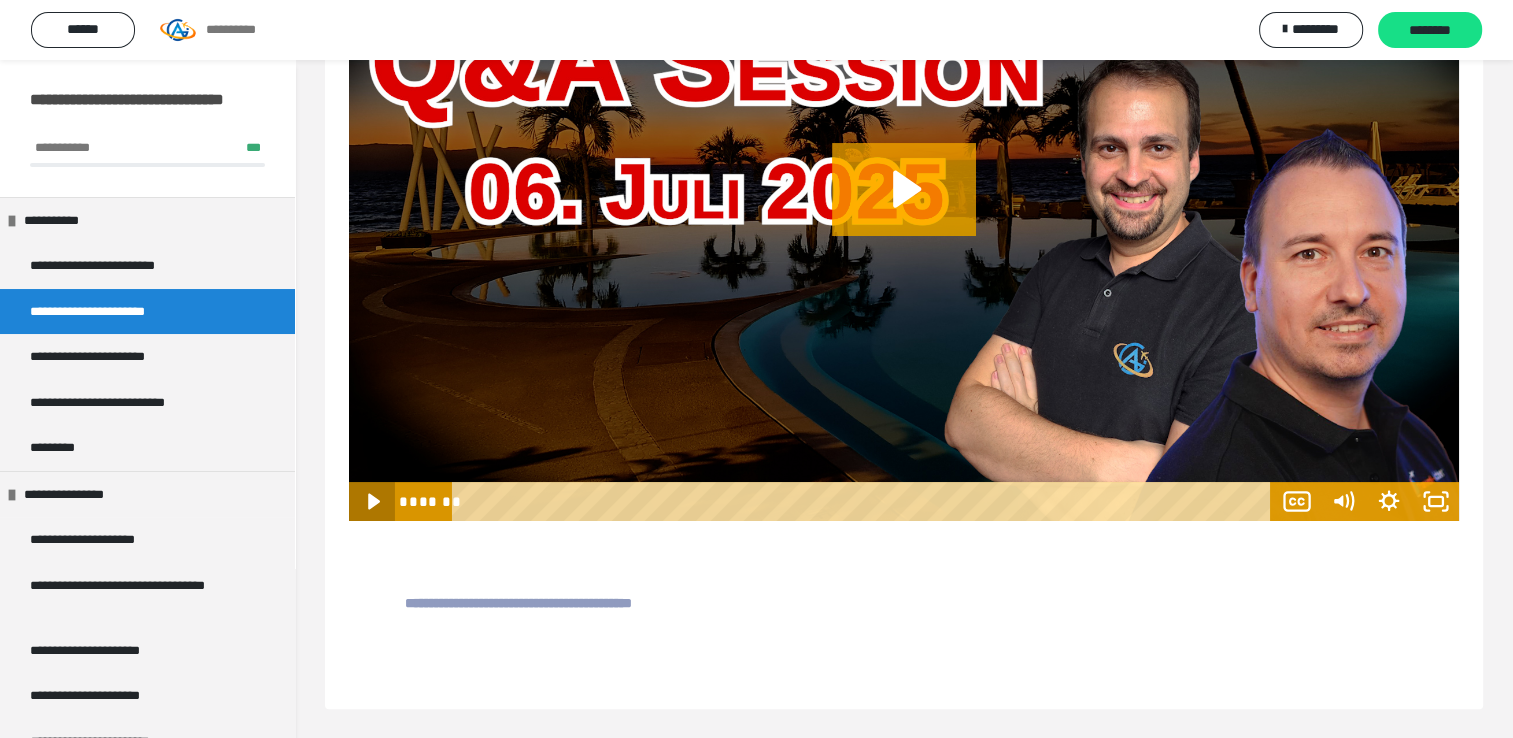 click 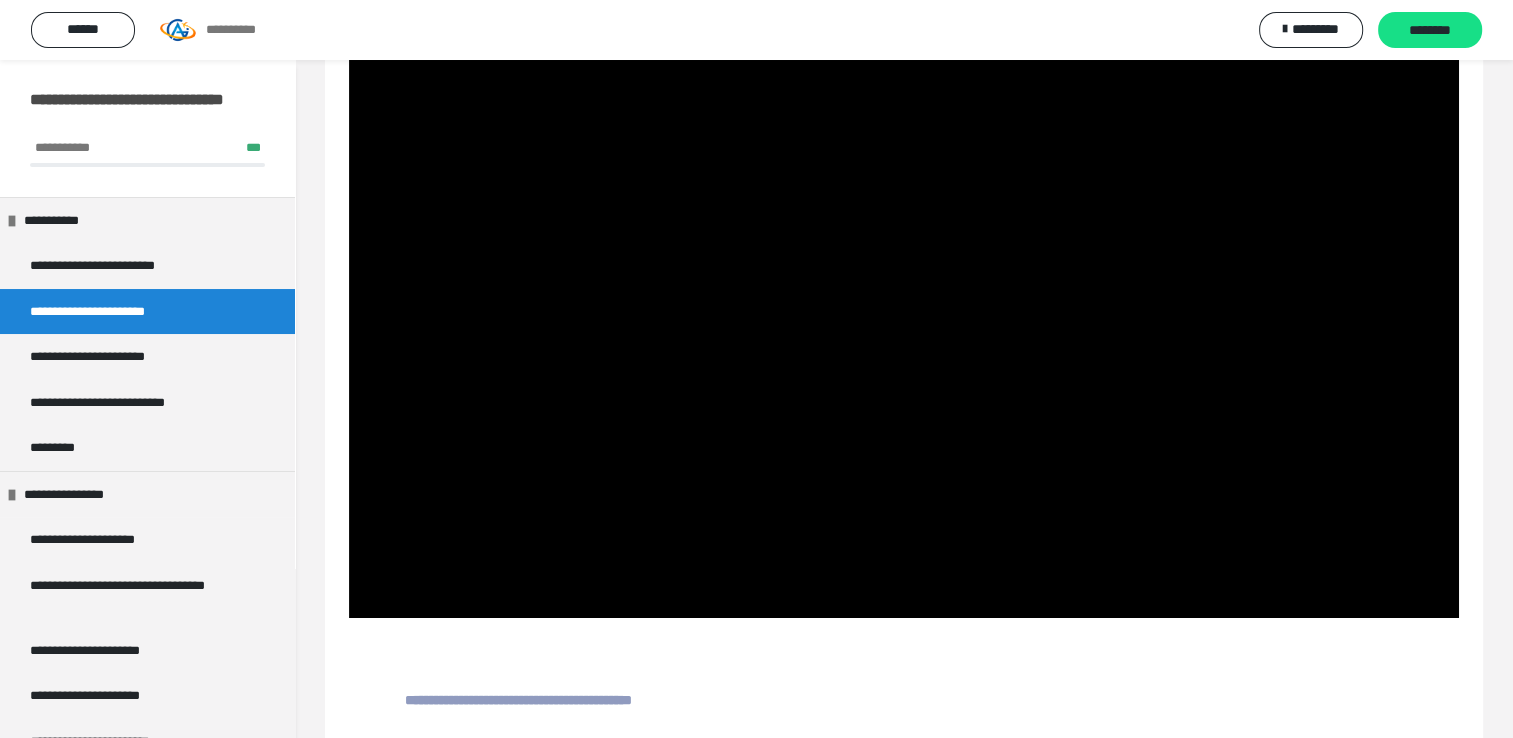 scroll, scrollTop: 143, scrollLeft: 0, axis: vertical 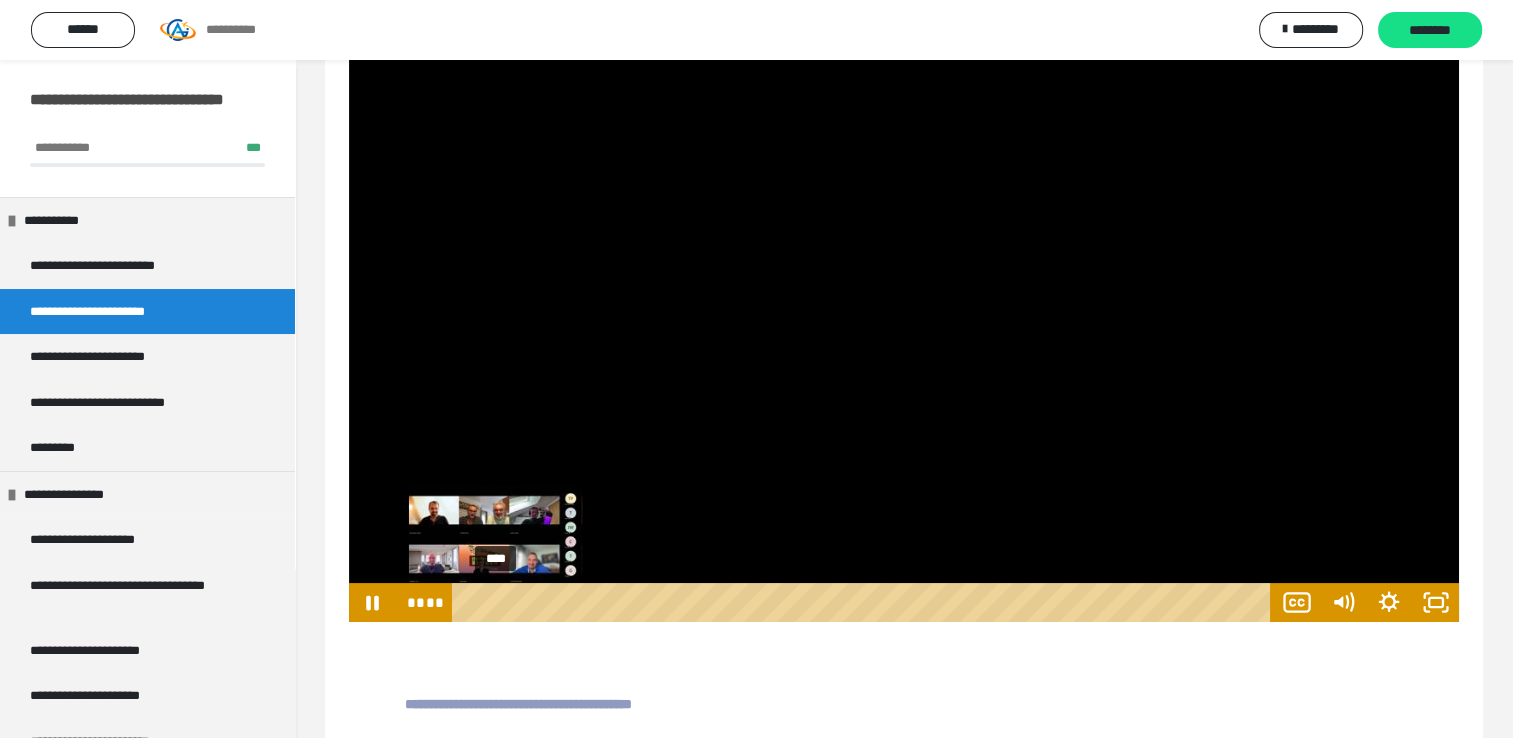 click on "****" at bounding box center [865, 602] 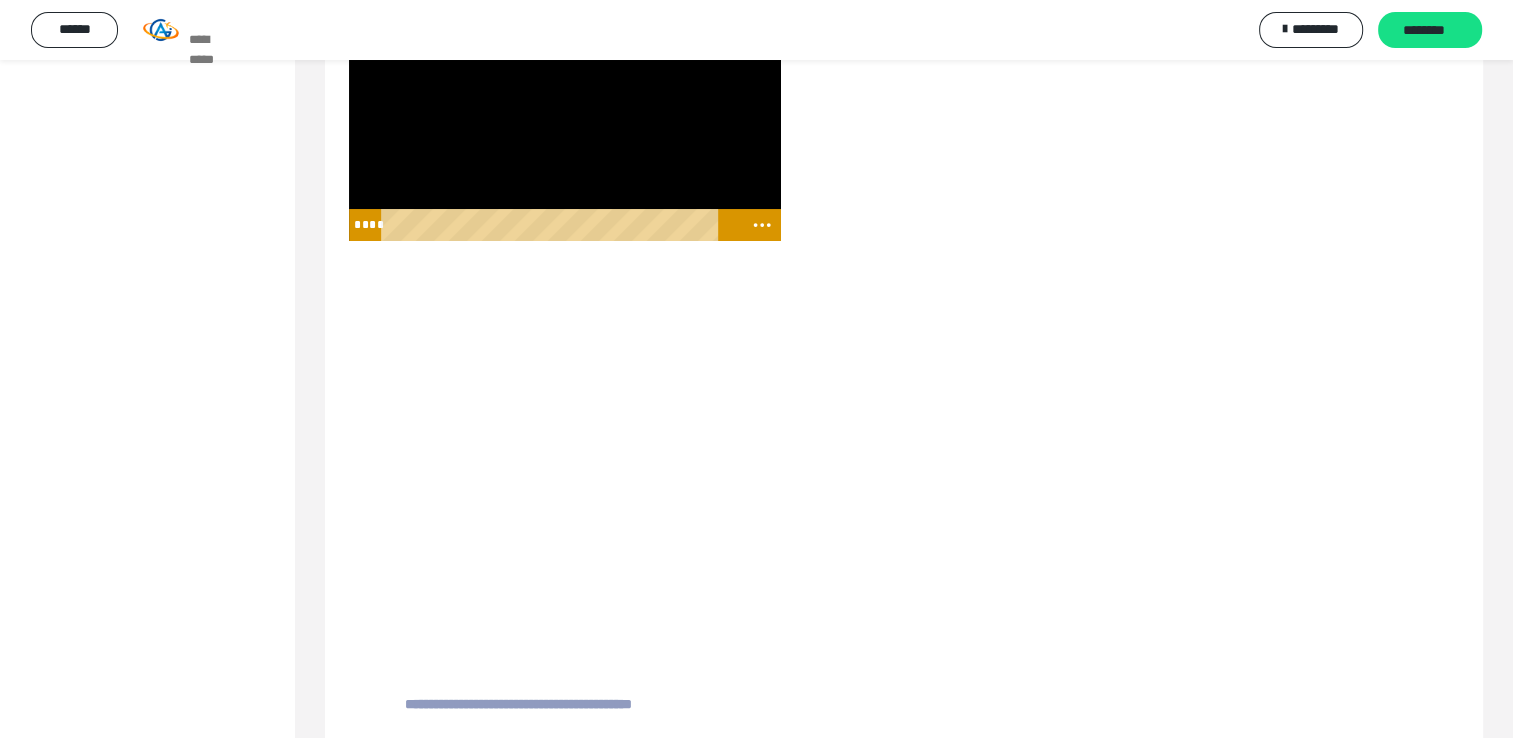 scroll, scrollTop: 75, scrollLeft: 0, axis: vertical 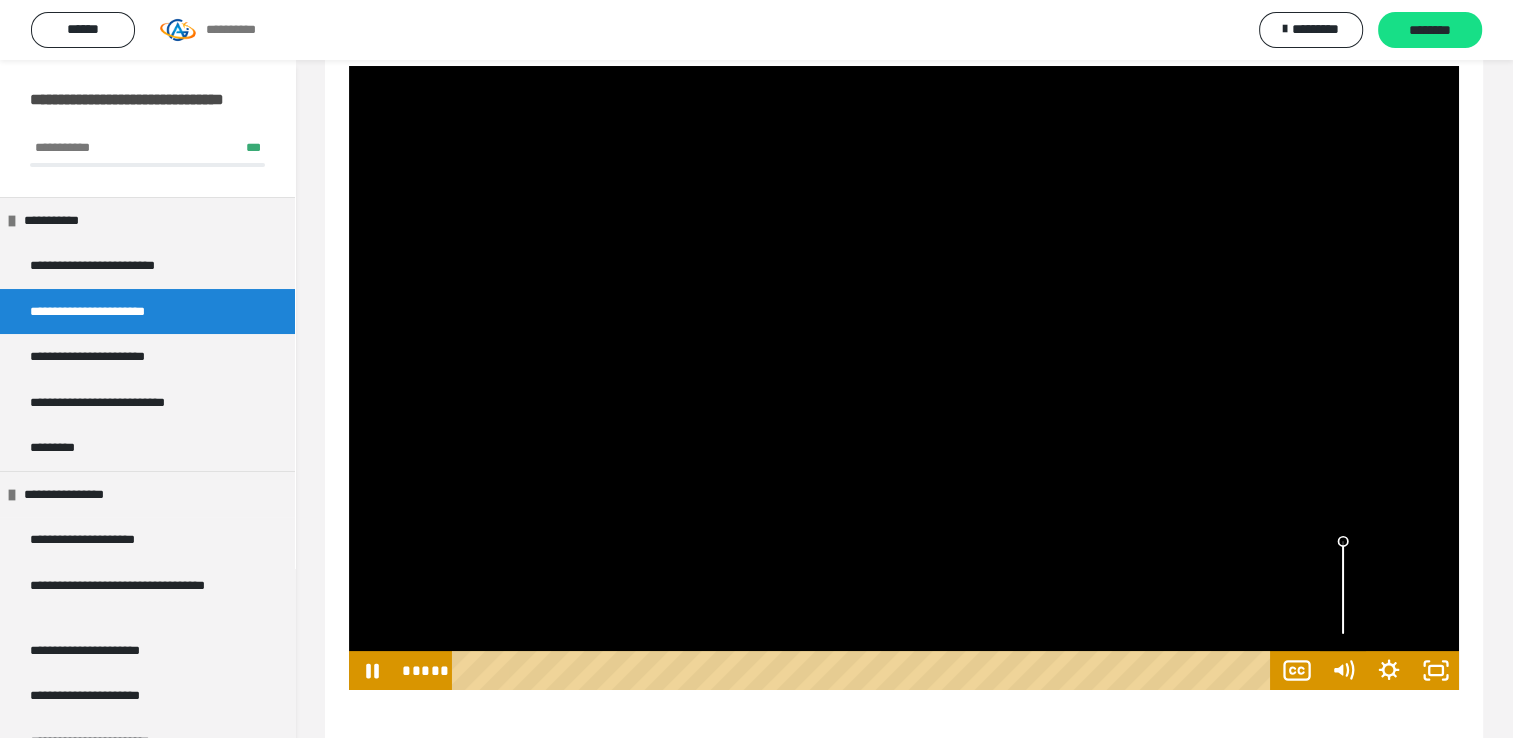 click at bounding box center [1343, 587] 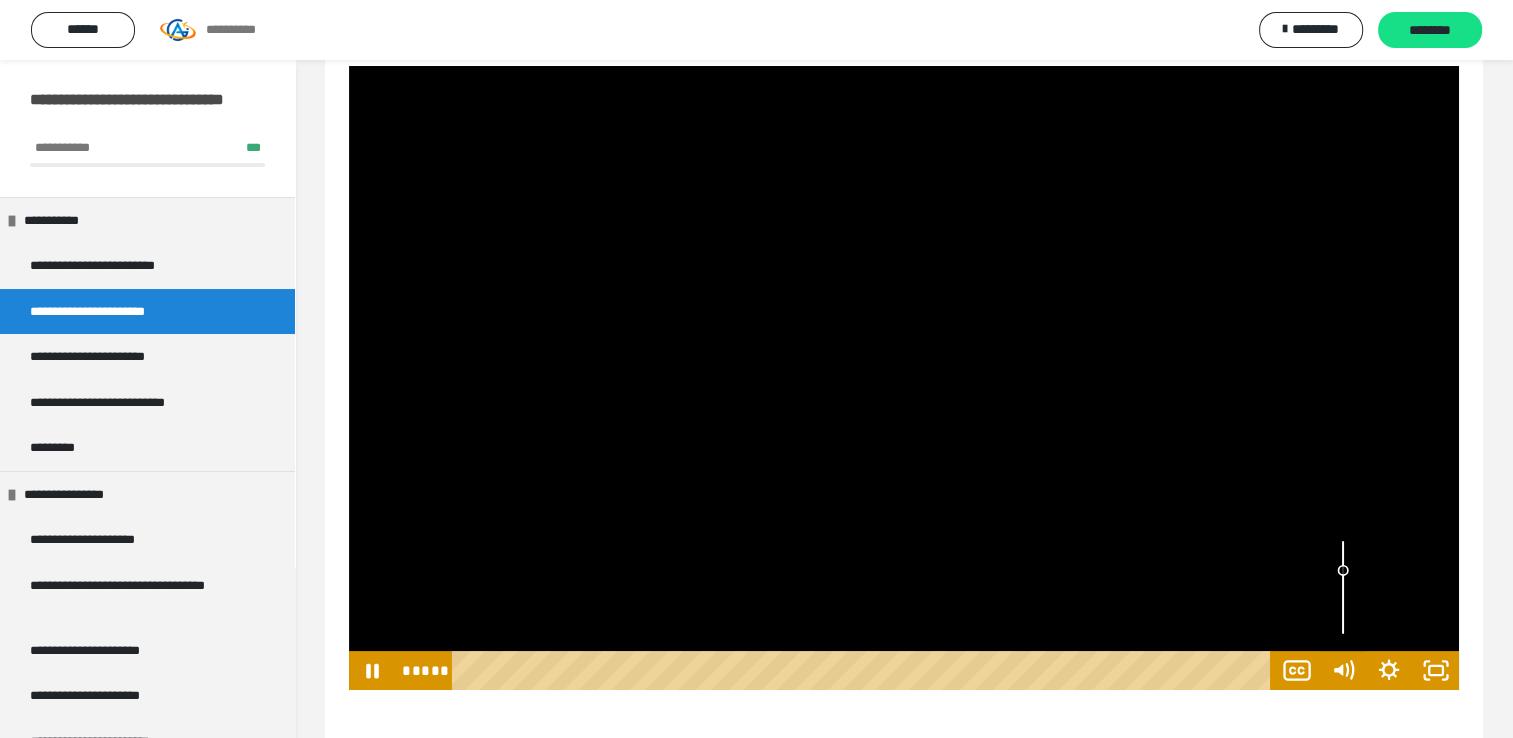 click at bounding box center [1343, 587] 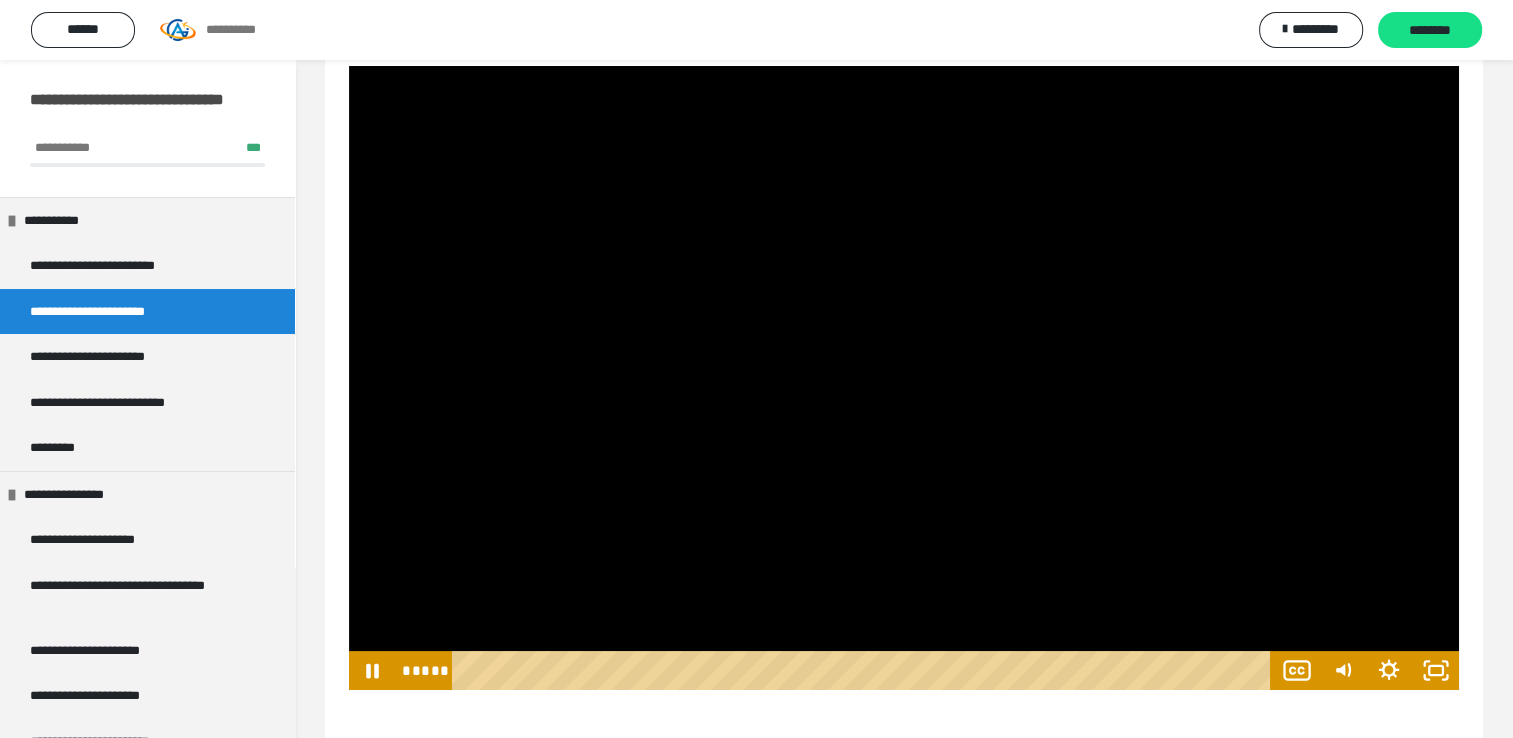 click on "**********" at bounding box center [904, 772] 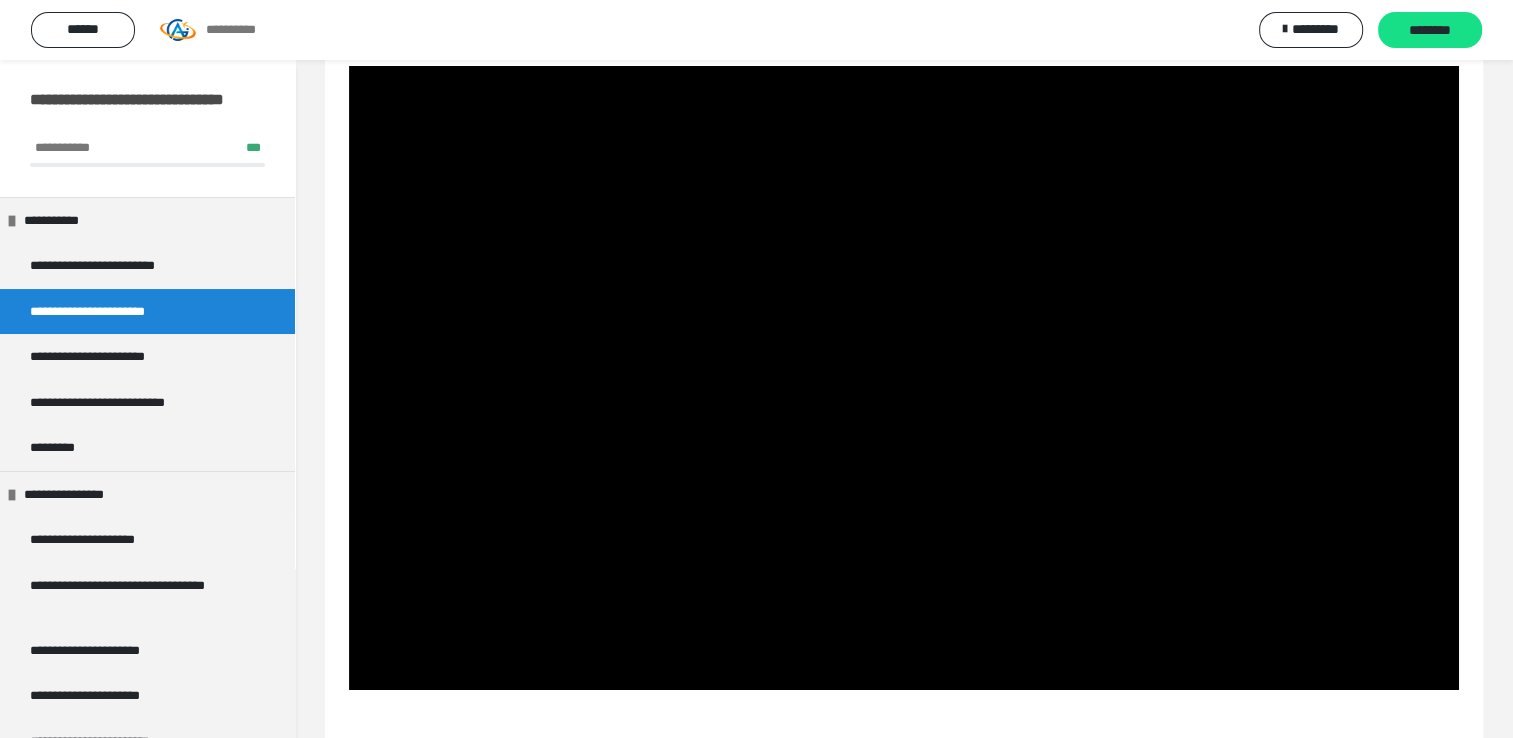 scroll, scrollTop: 645, scrollLeft: 0, axis: vertical 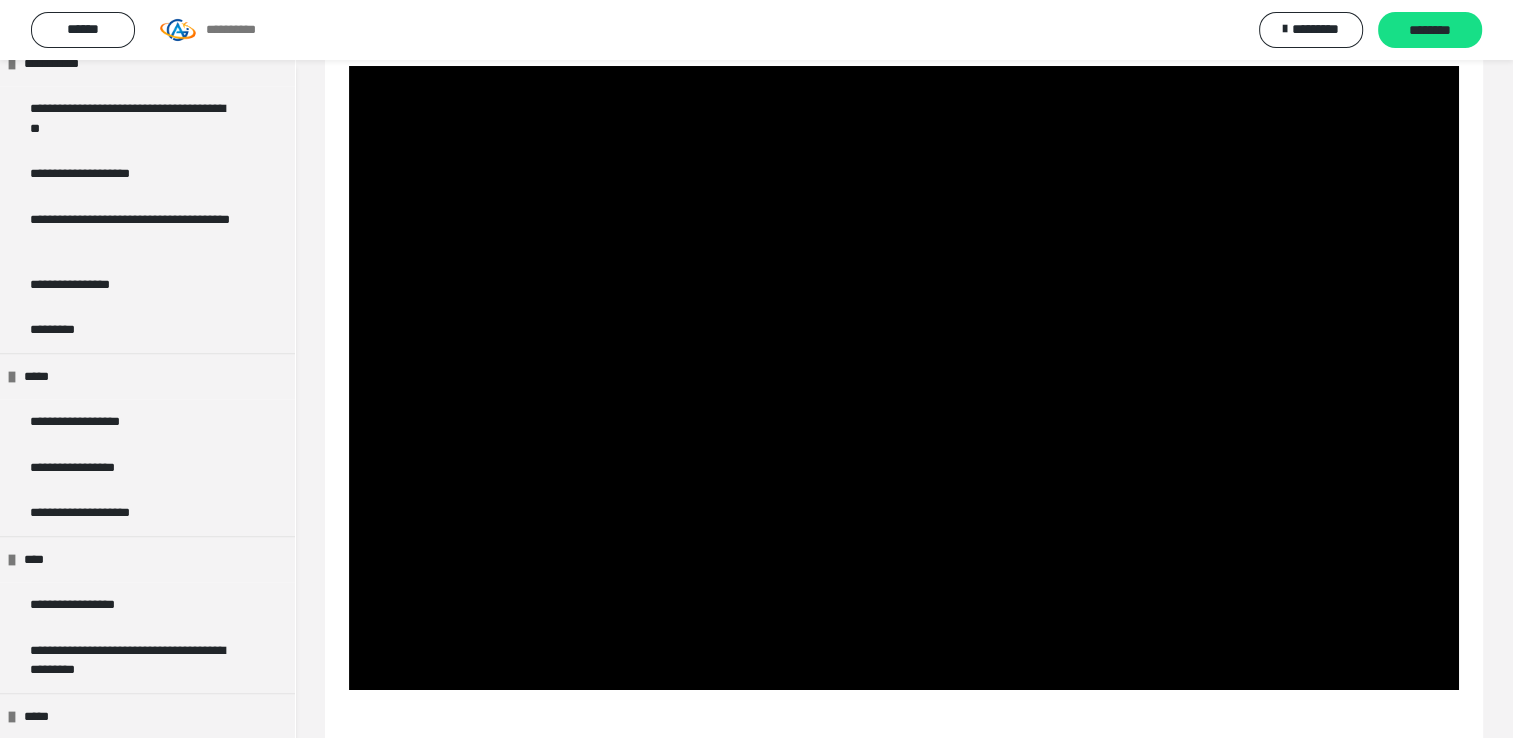 click on "**********" at bounding box center (904, 772) 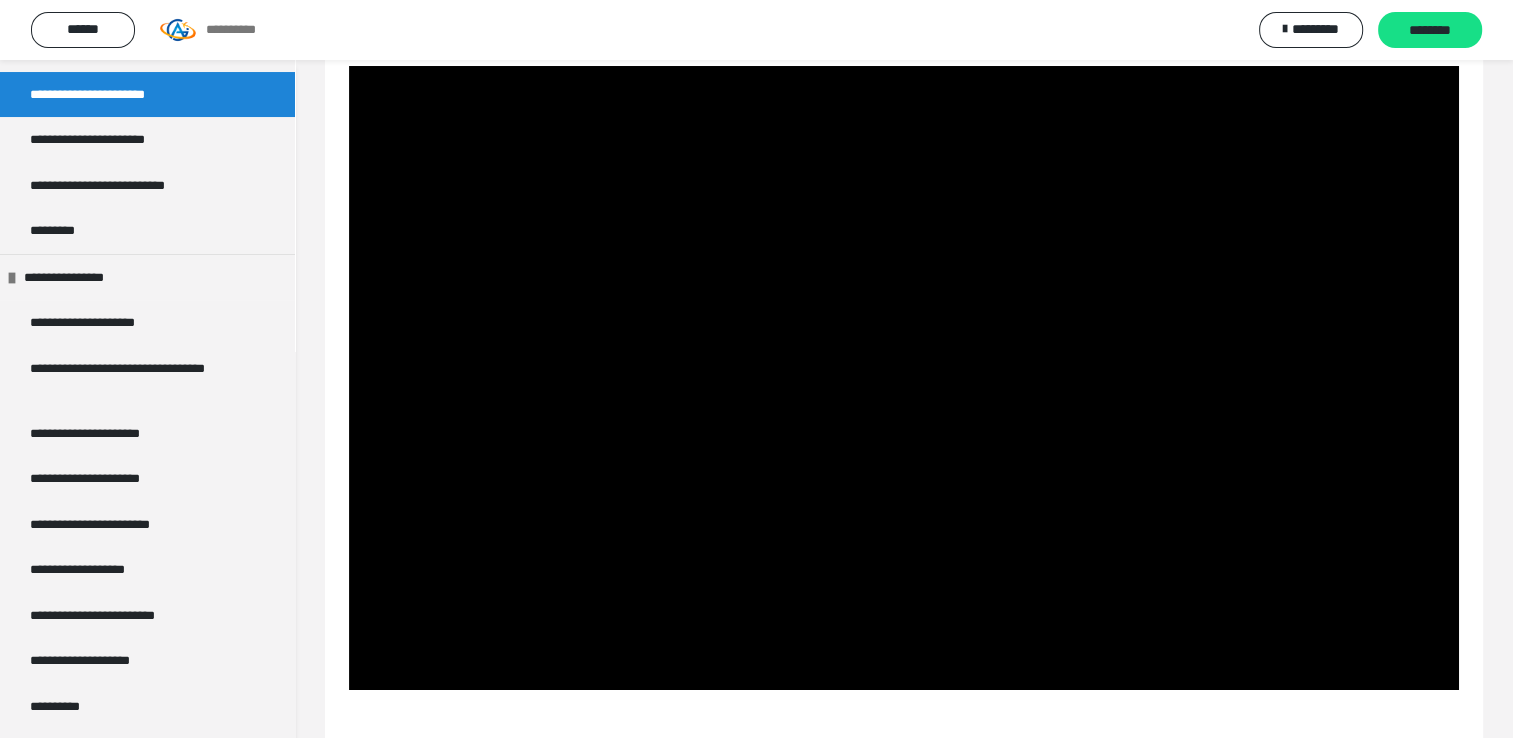 scroll, scrollTop: 198, scrollLeft: 0, axis: vertical 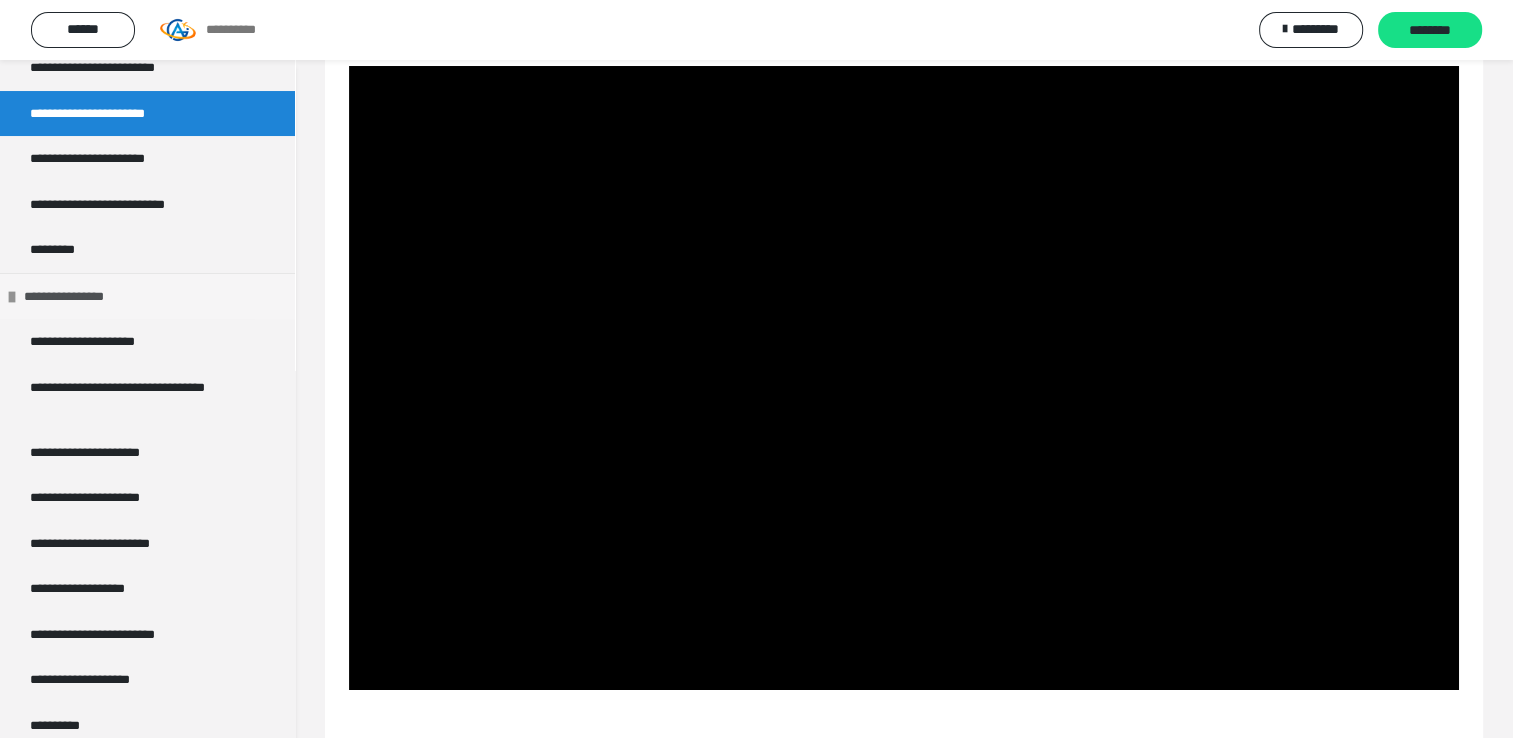 click at bounding box center (12, 297) 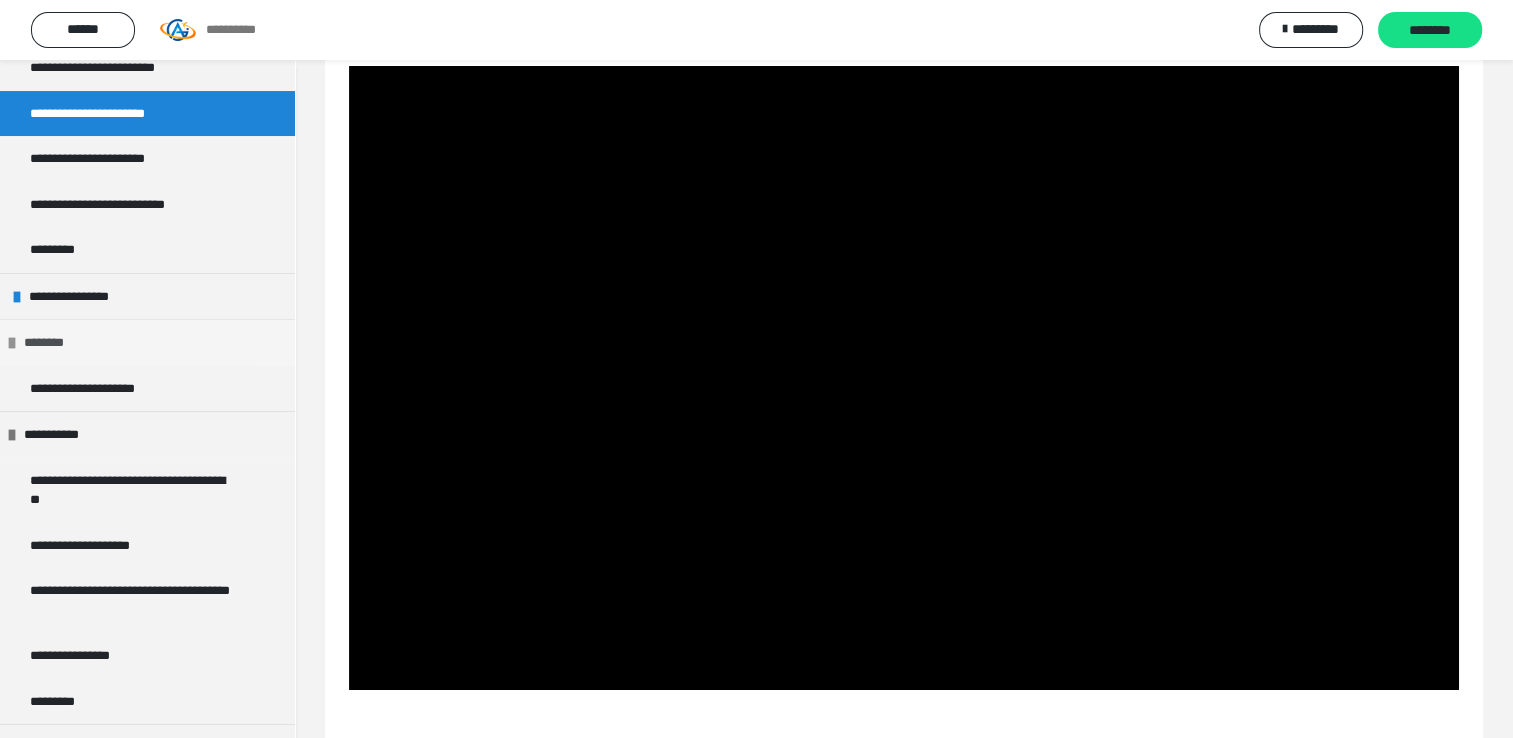 click at bounding box center (12, 343) 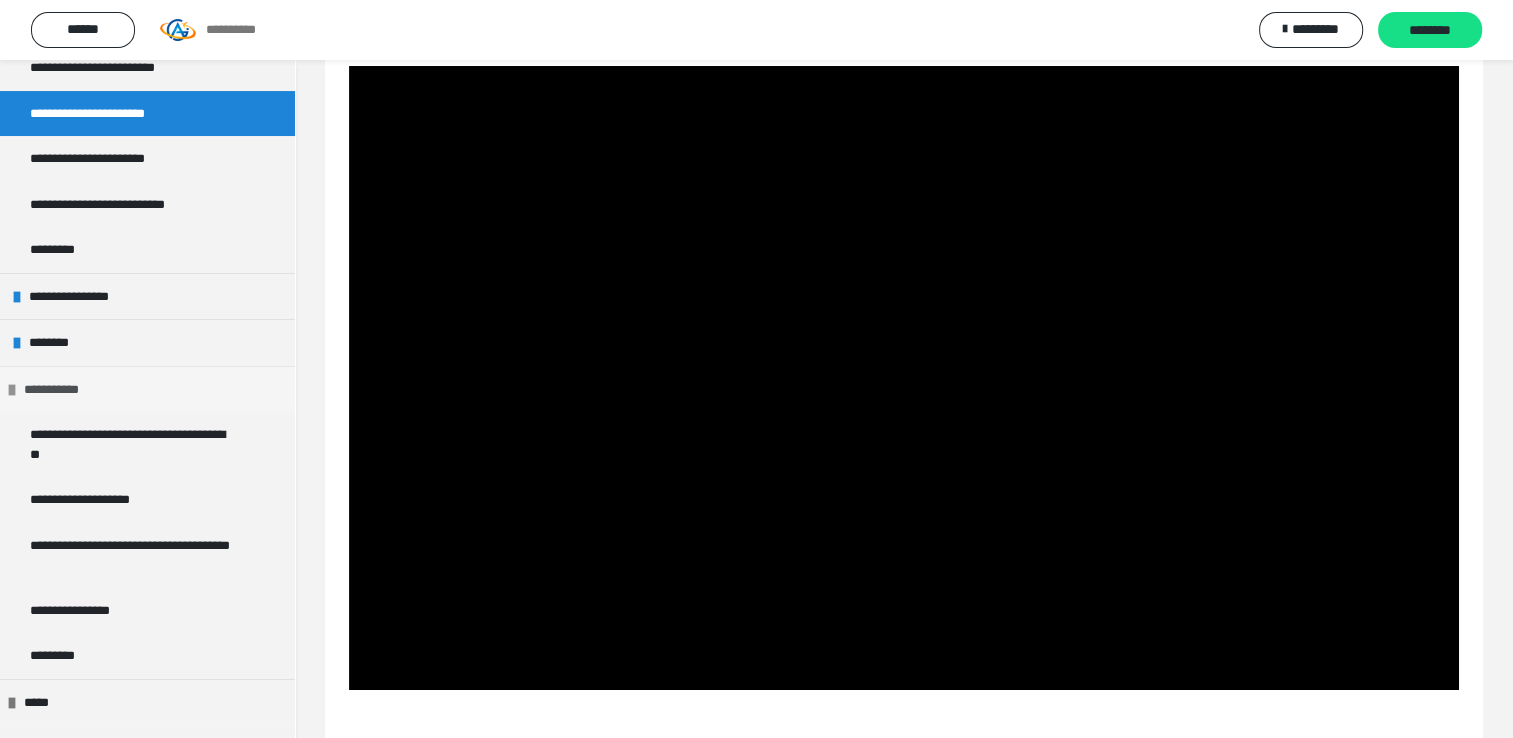click at bounding box center (12, 390) 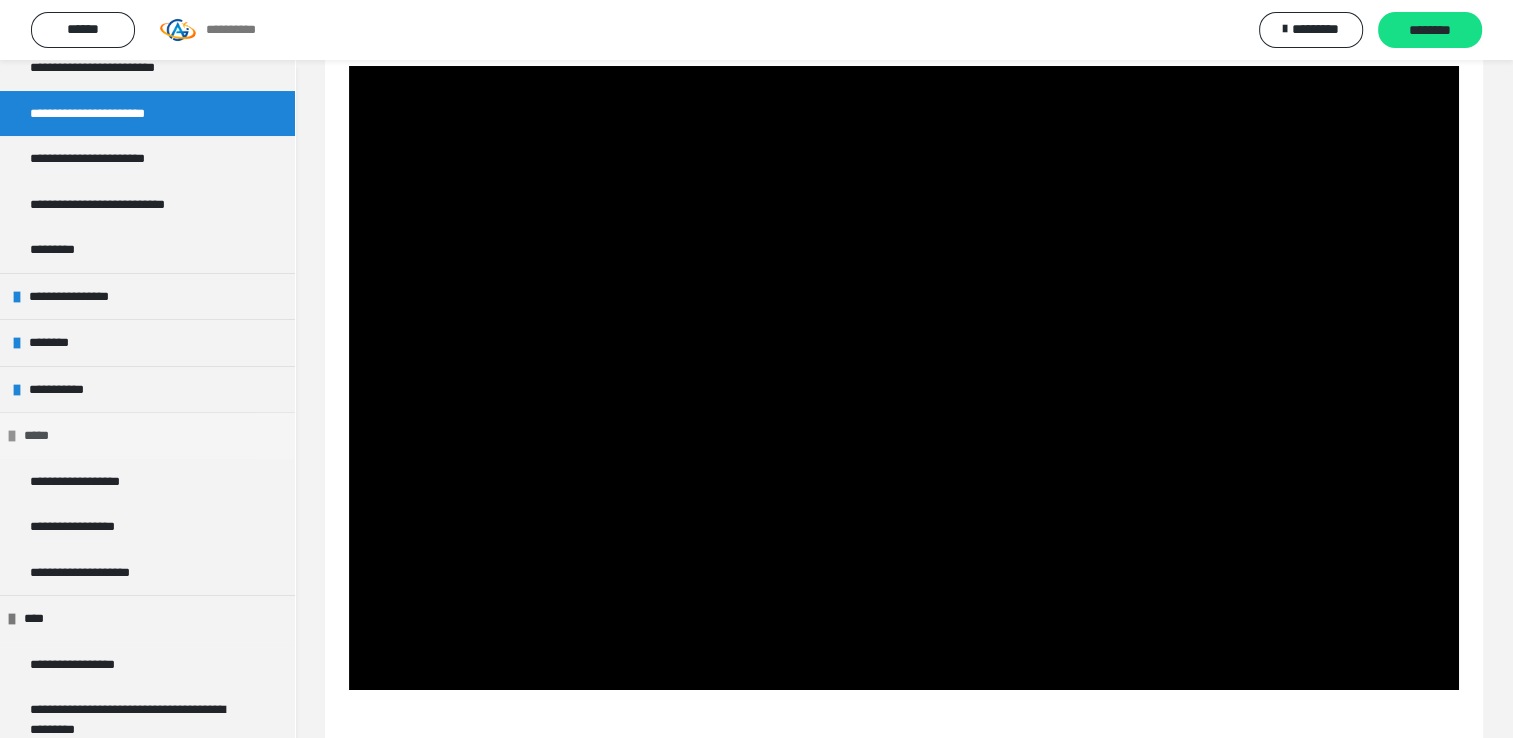 click at bounding box center [12, 436] 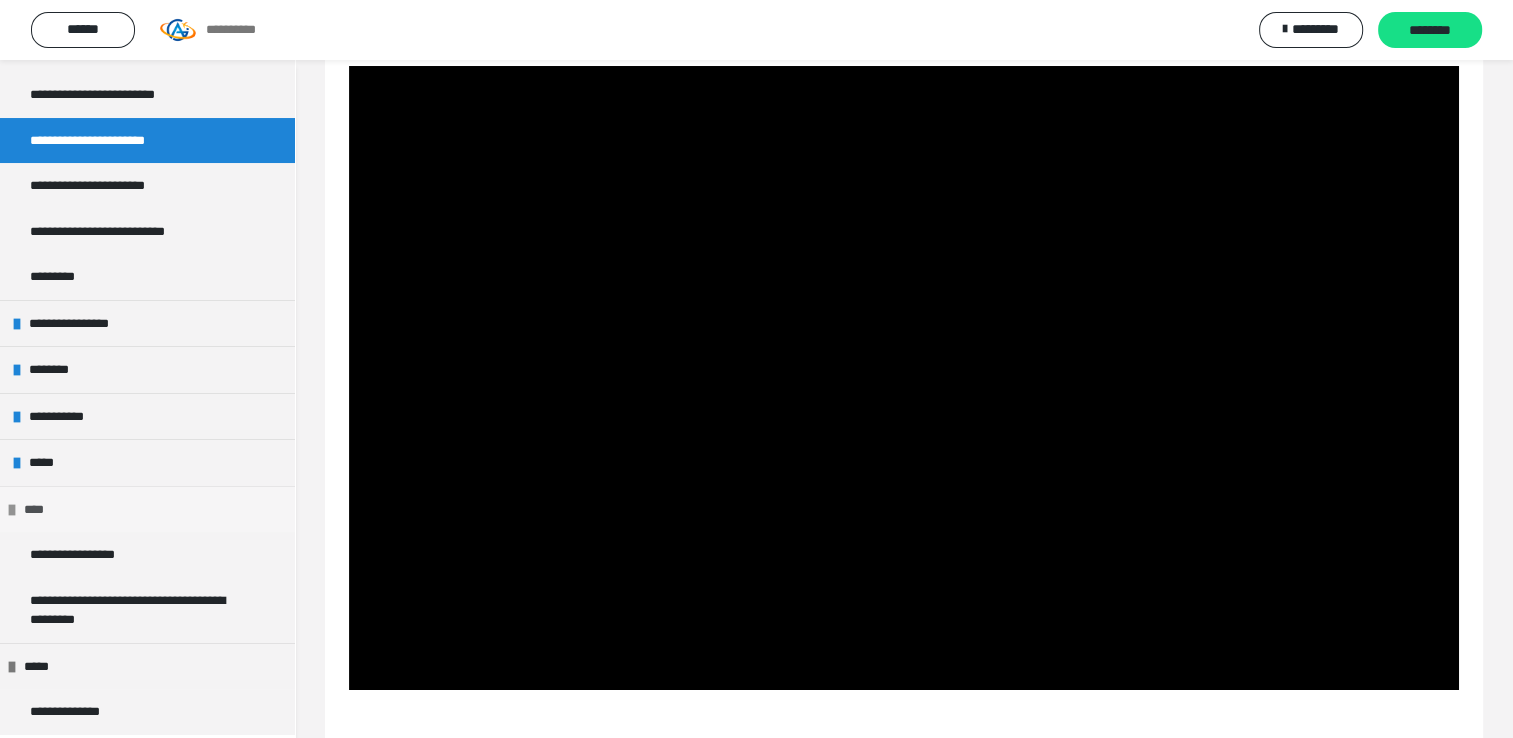 click at bounding box center [12, 510] 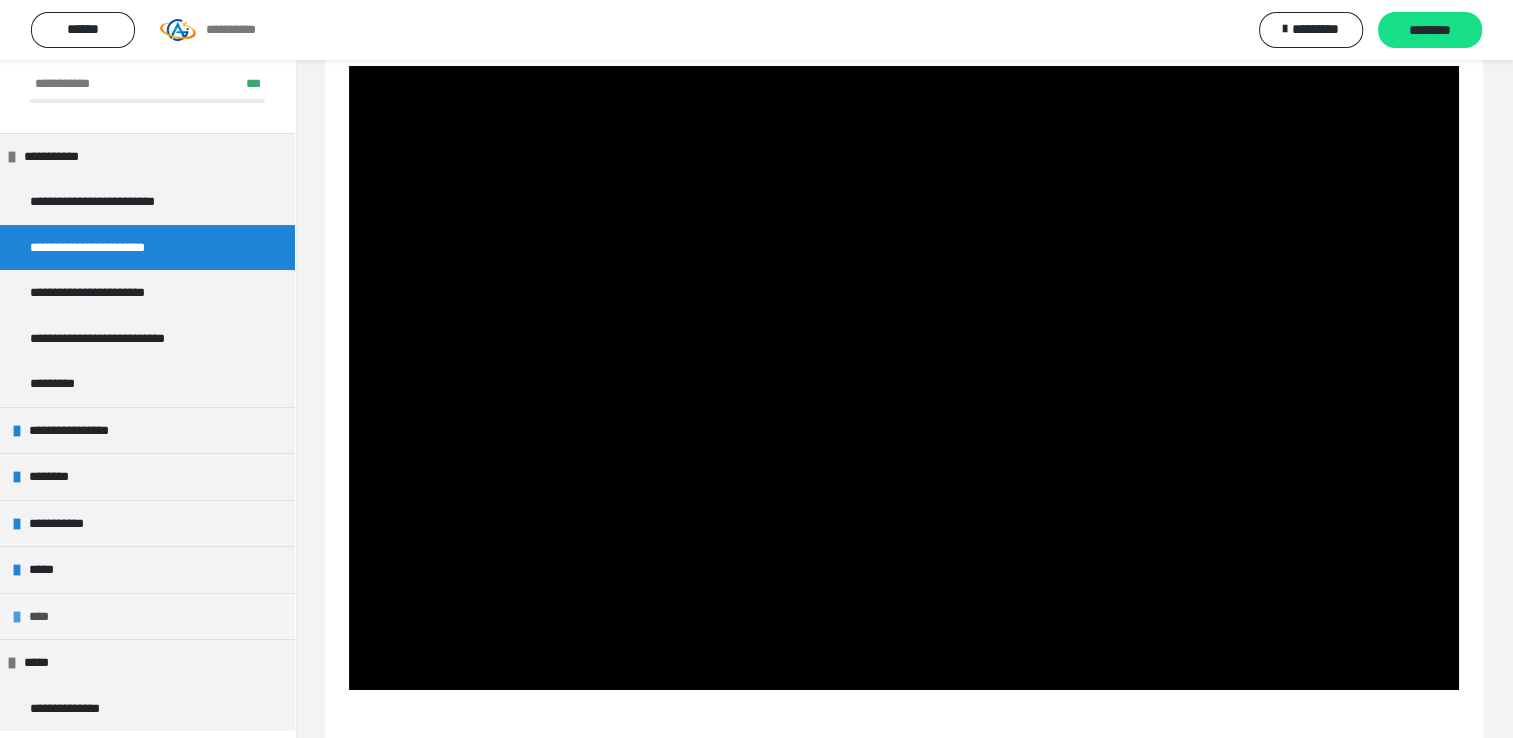 scroll, scrollTop: 60, scrollLeft: 0, axis: vertical 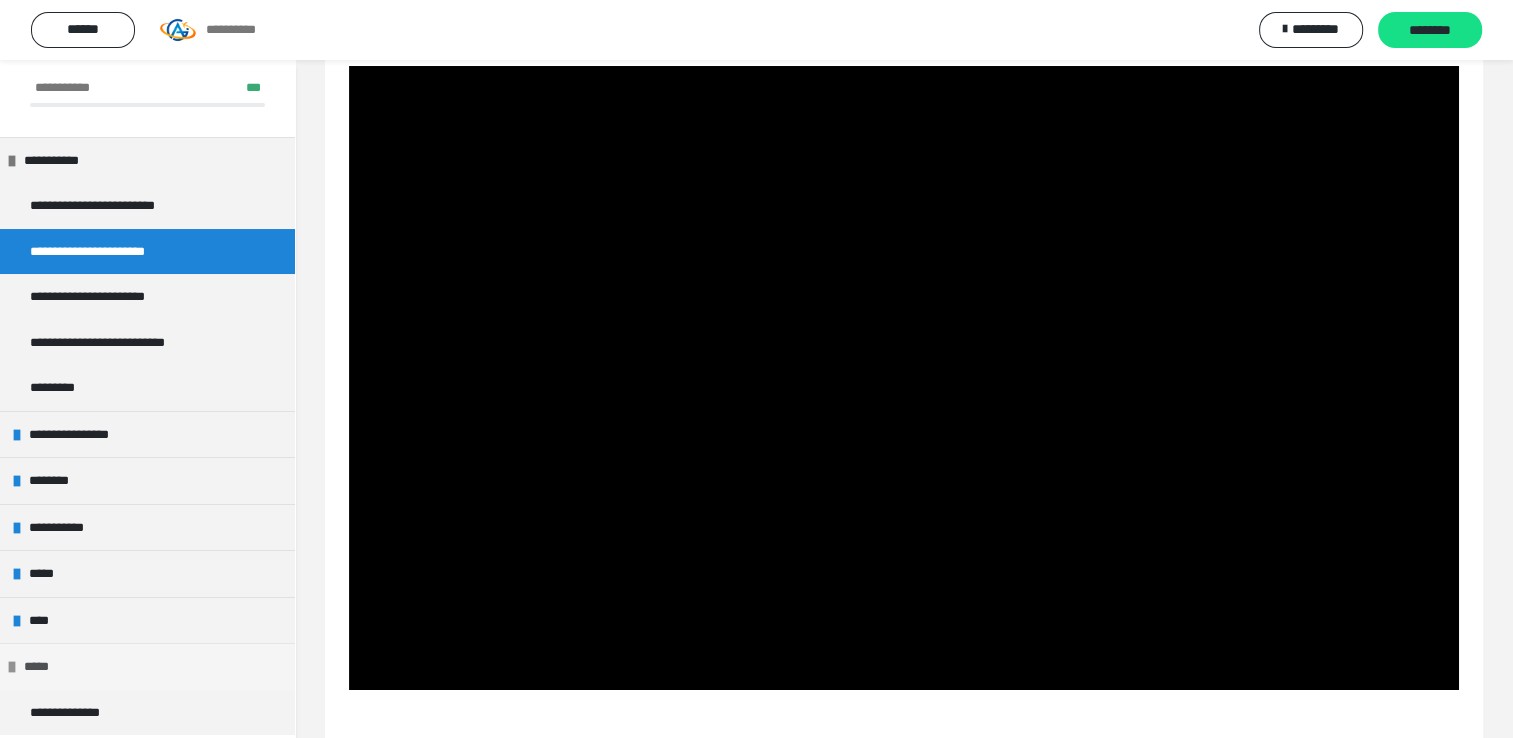 click on "*****" at bounding box center [40, 667] 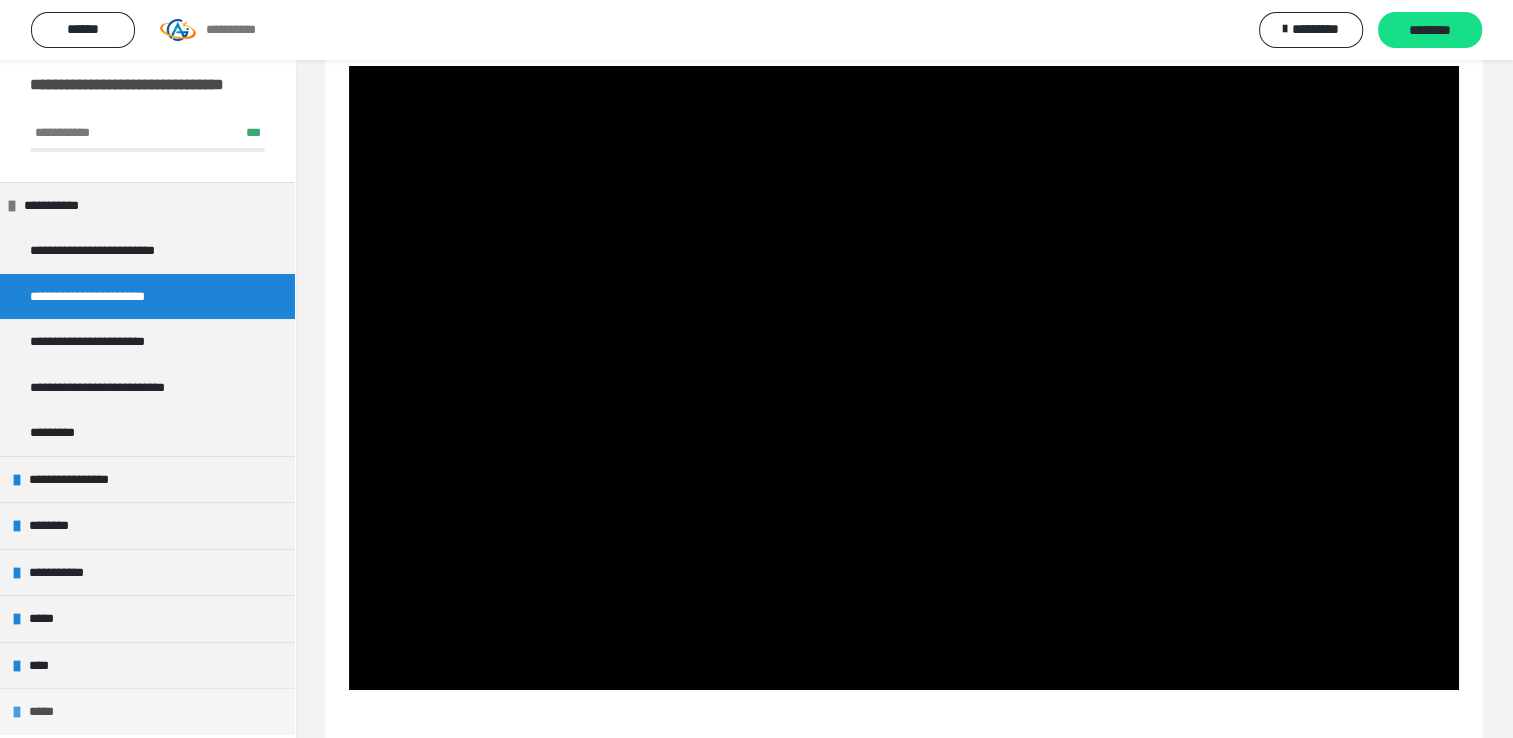 click on "*****" at bounding box center [147, 711] 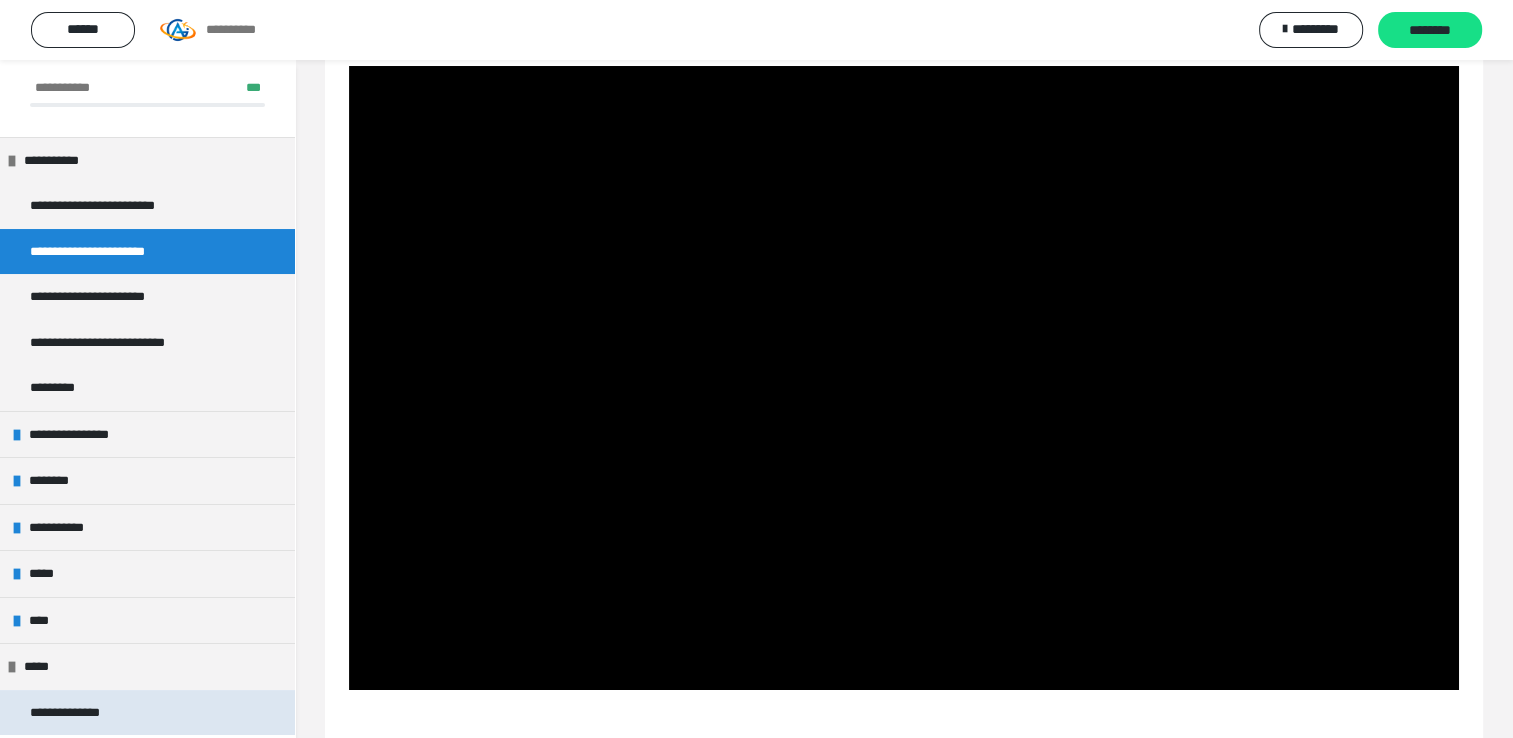 click on "**********" at bounding box center (147, 713) 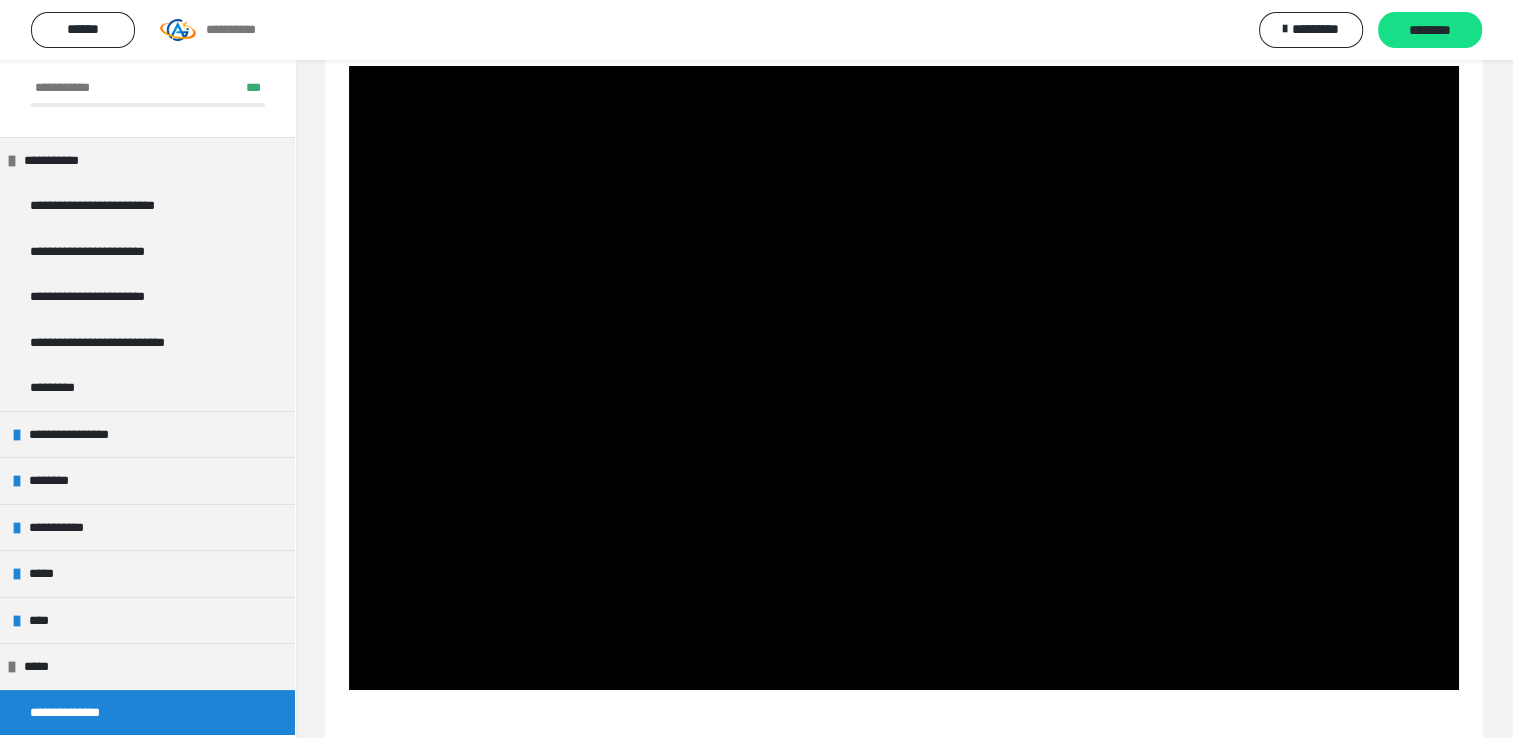 scroll, scrollTop: 0, scrollLeft: 0, axis: both 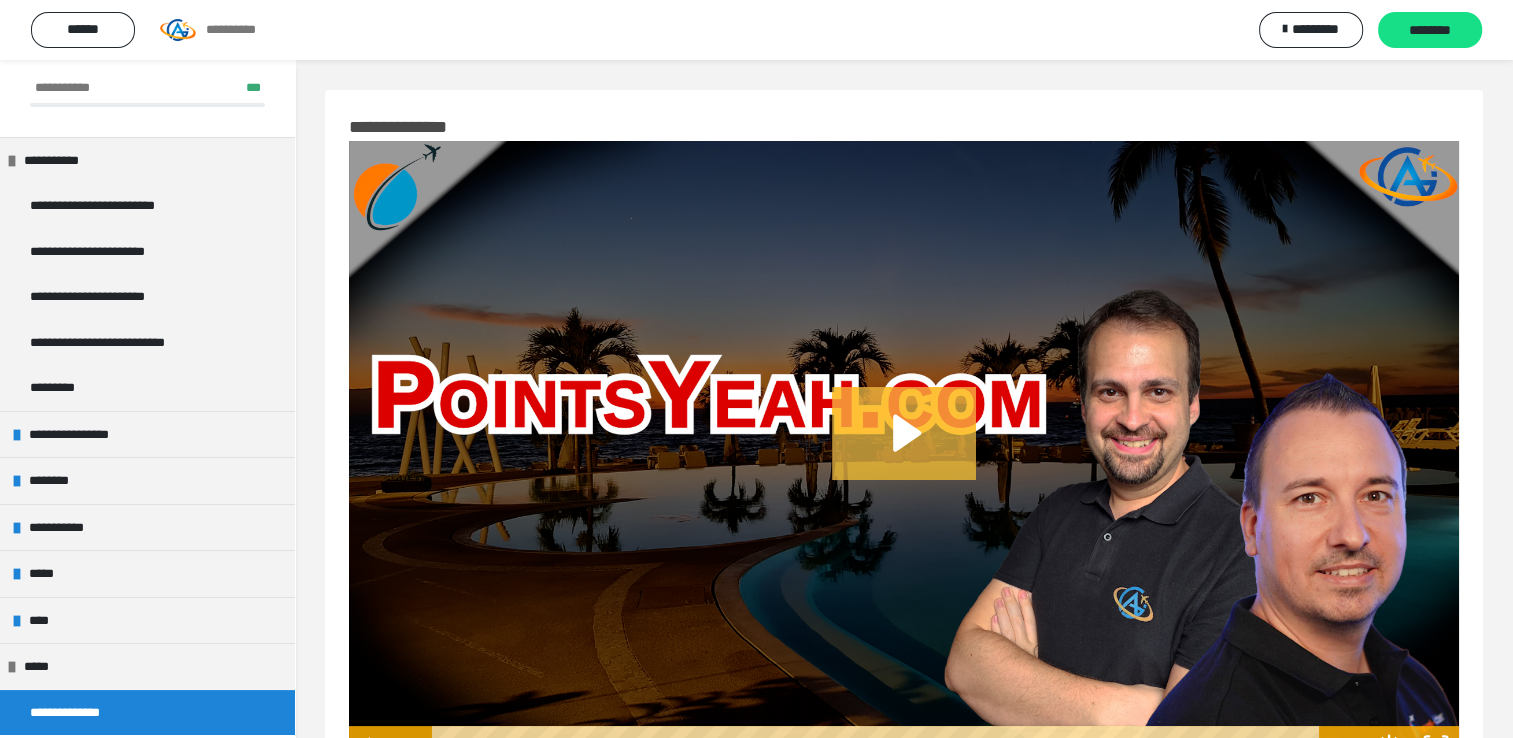 click 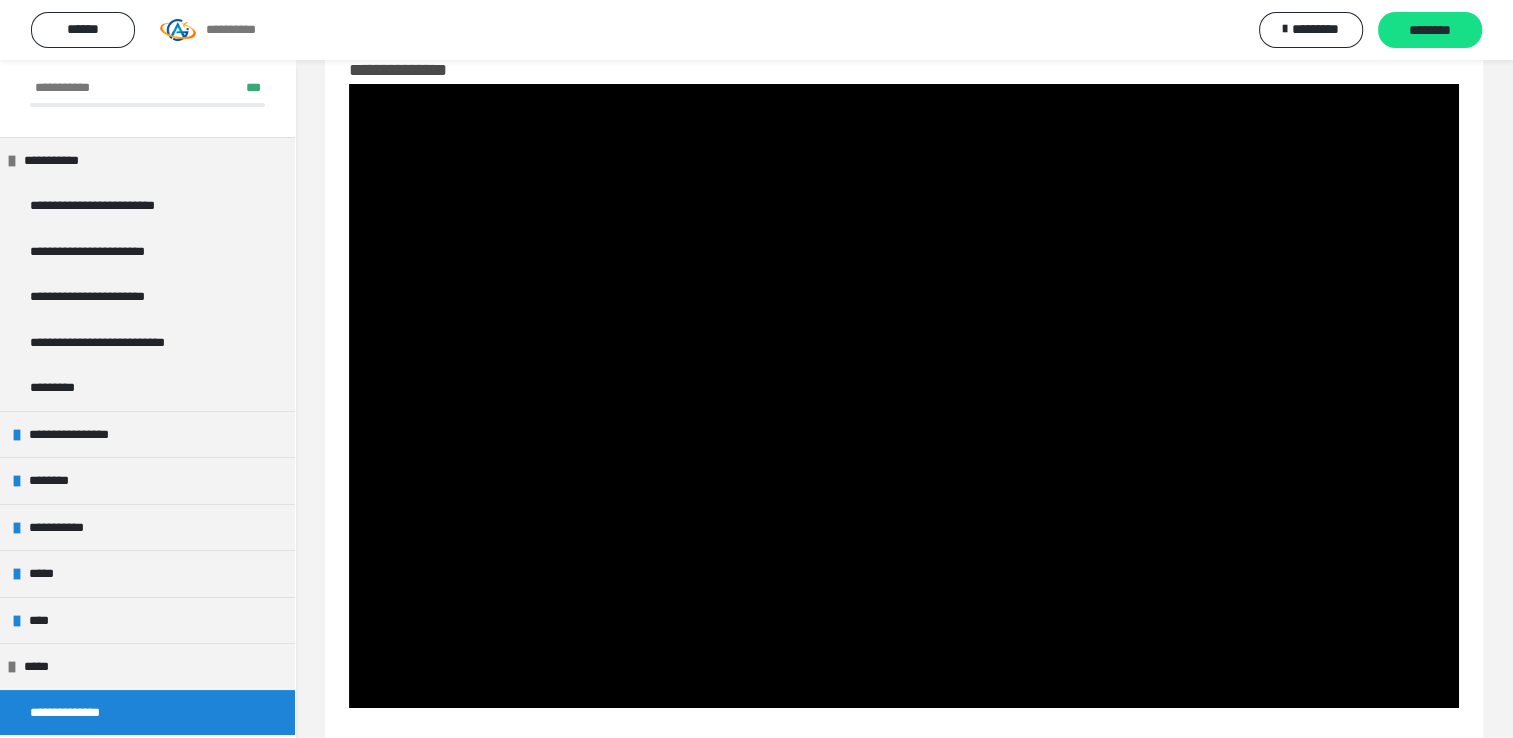 scroll, scrollTop: 58, scrollLeft: 0, axis: vertical 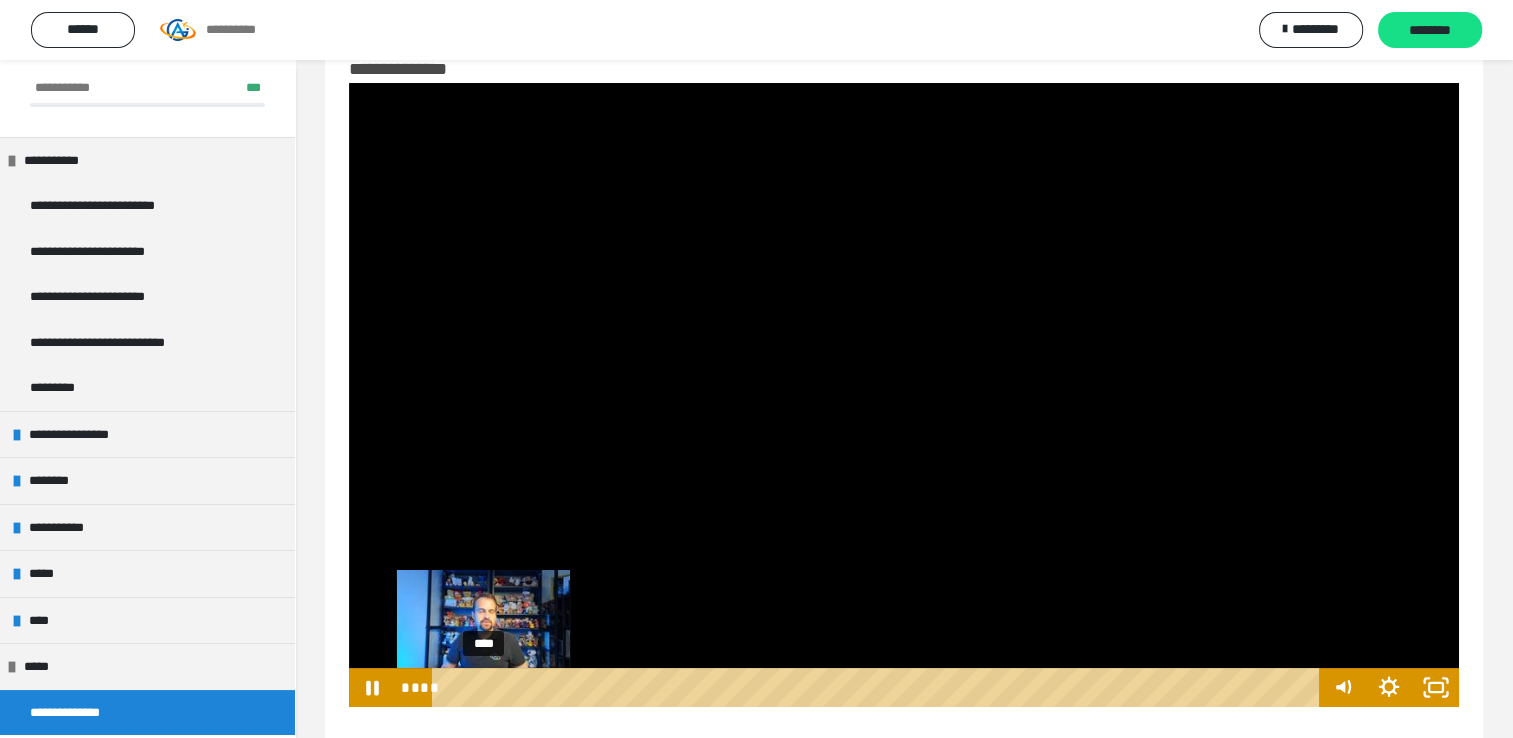 click on "****" at bounding box center (878, 687) 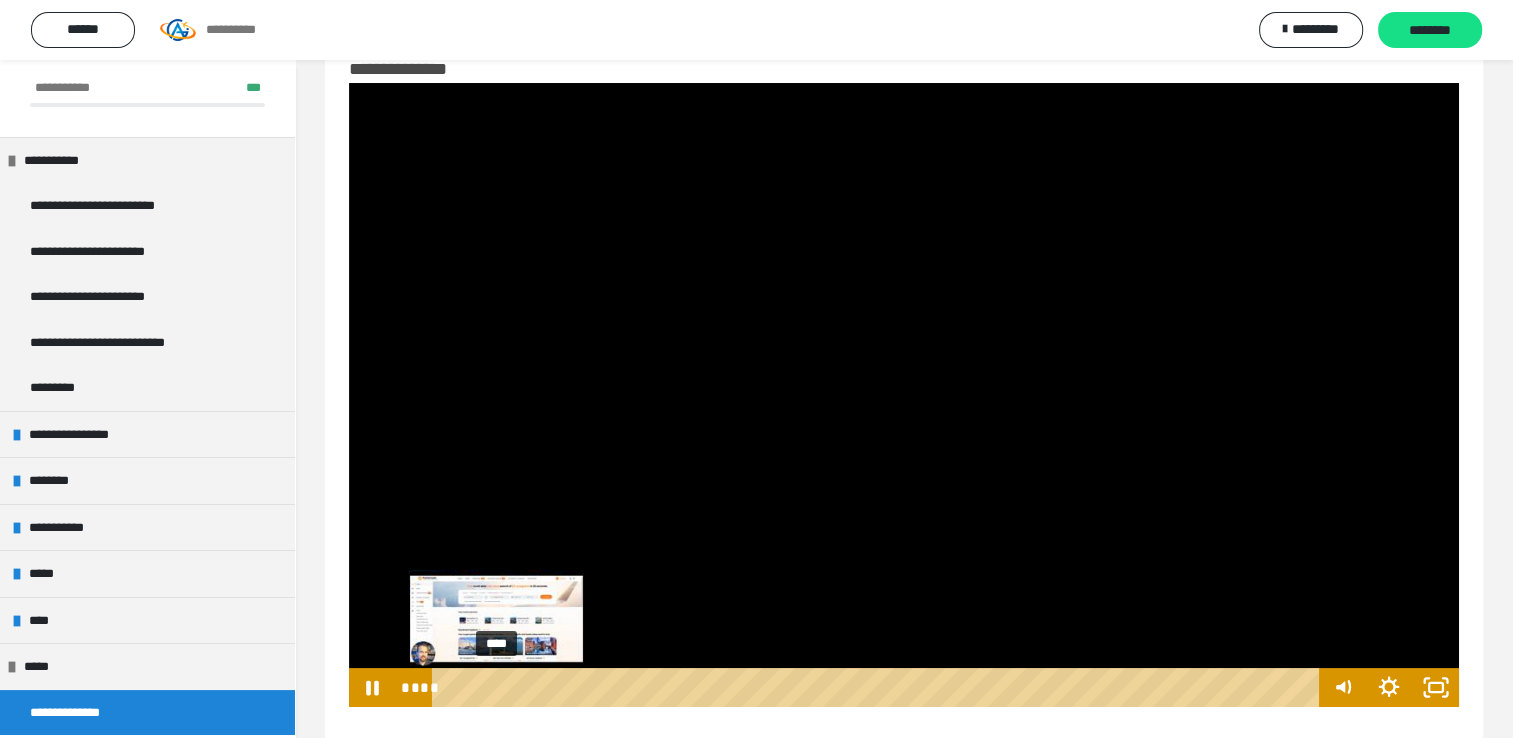click on "****" at bounding box center (878, 687) 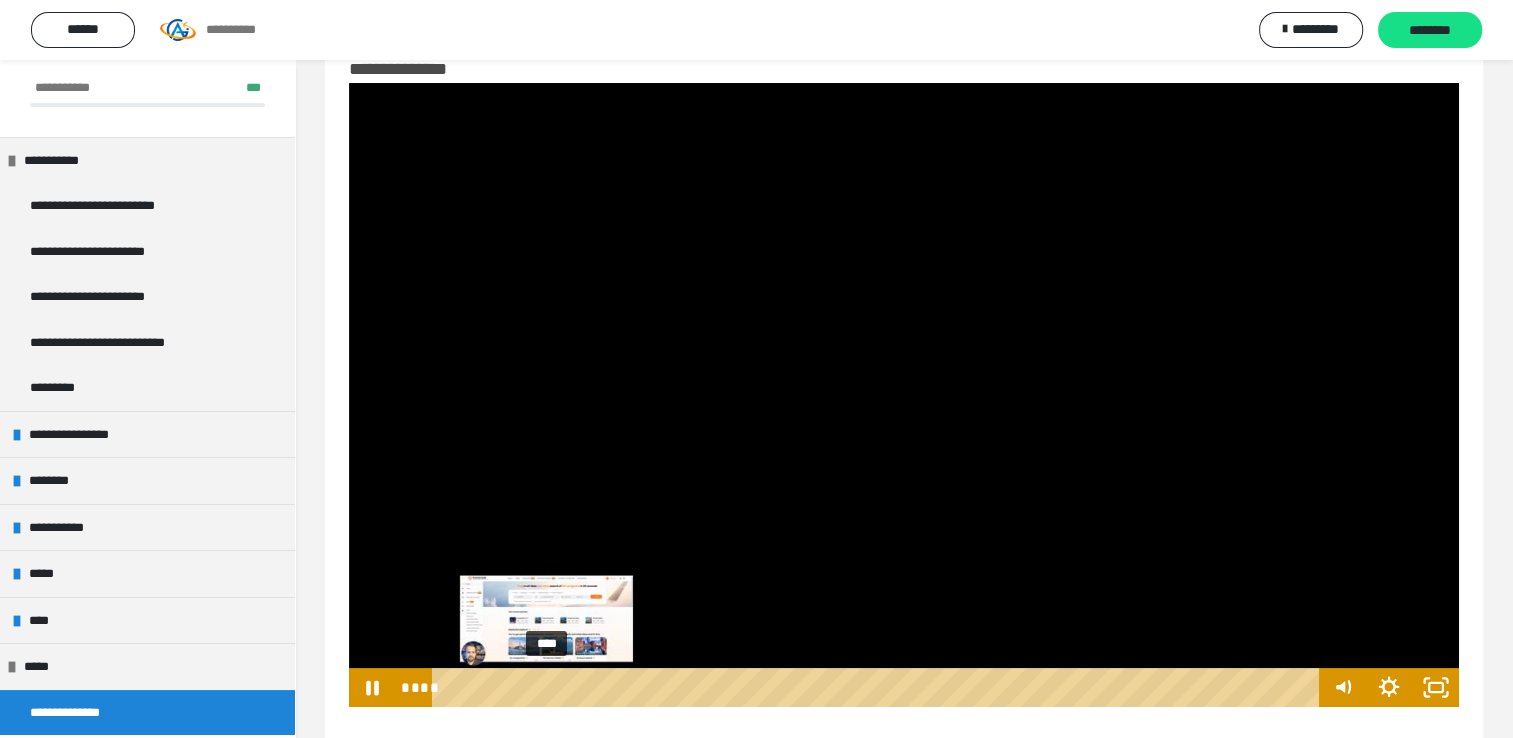click on "****" at bounding box center (878, 687) 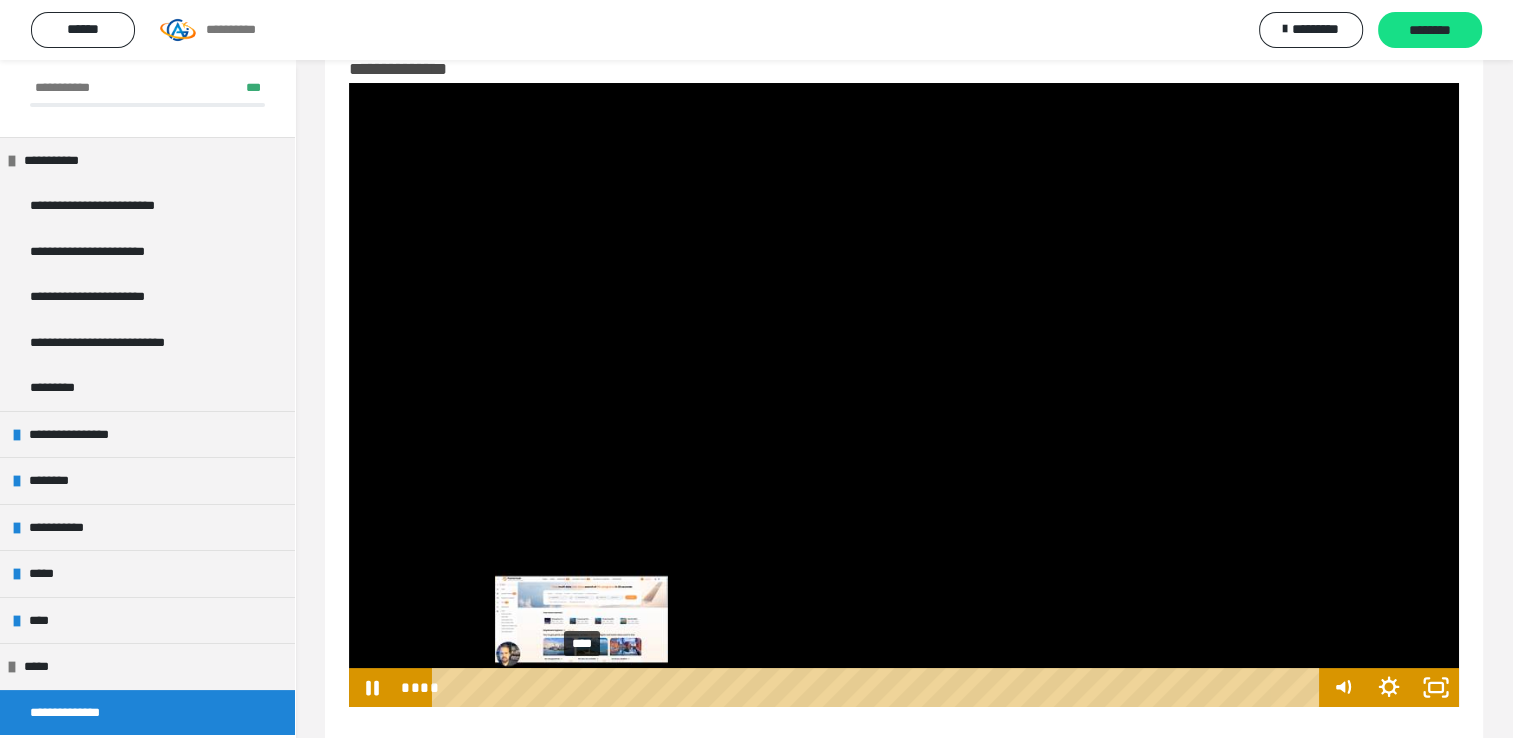 click on "****" at bounding box center [878, 687] 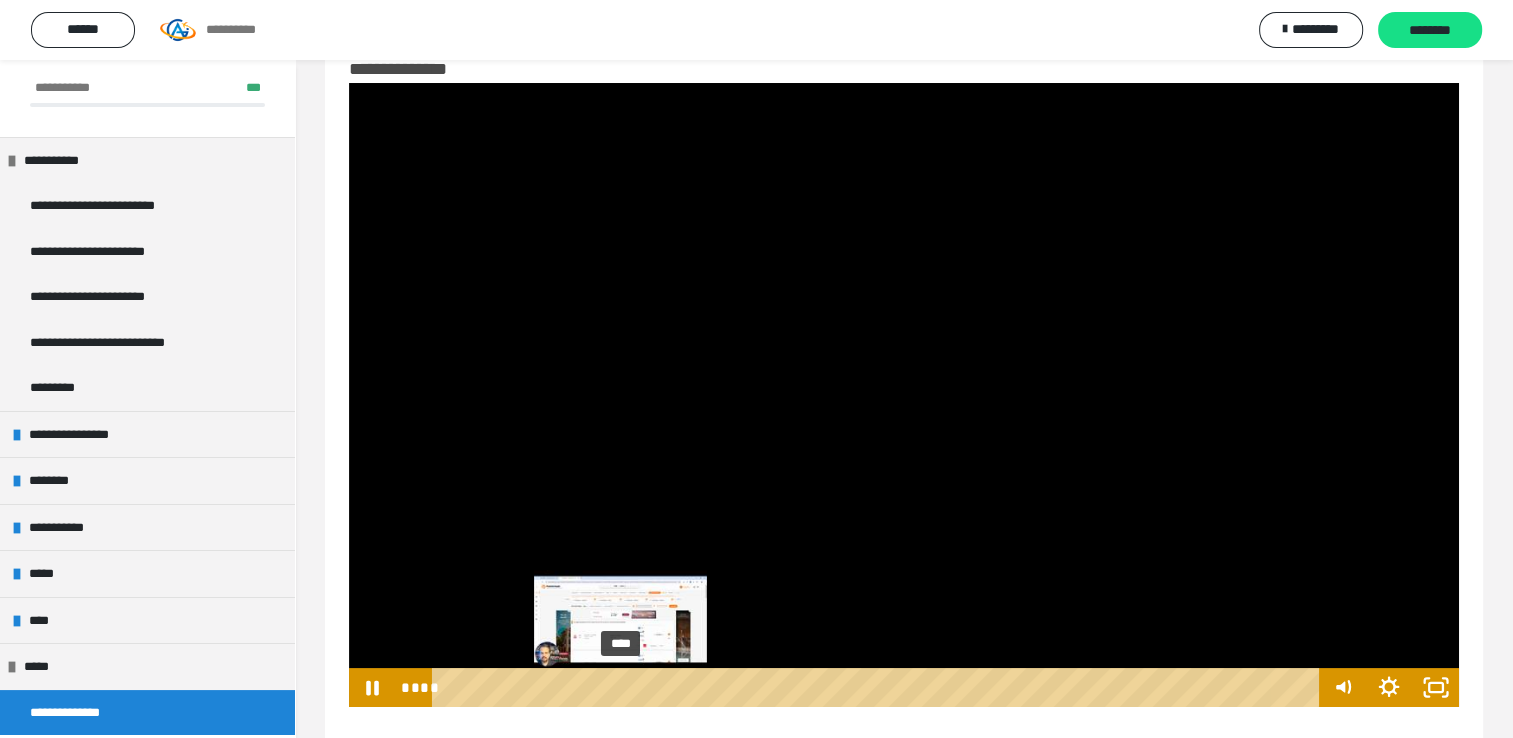 click on "****" at bounding box center (878, 687) 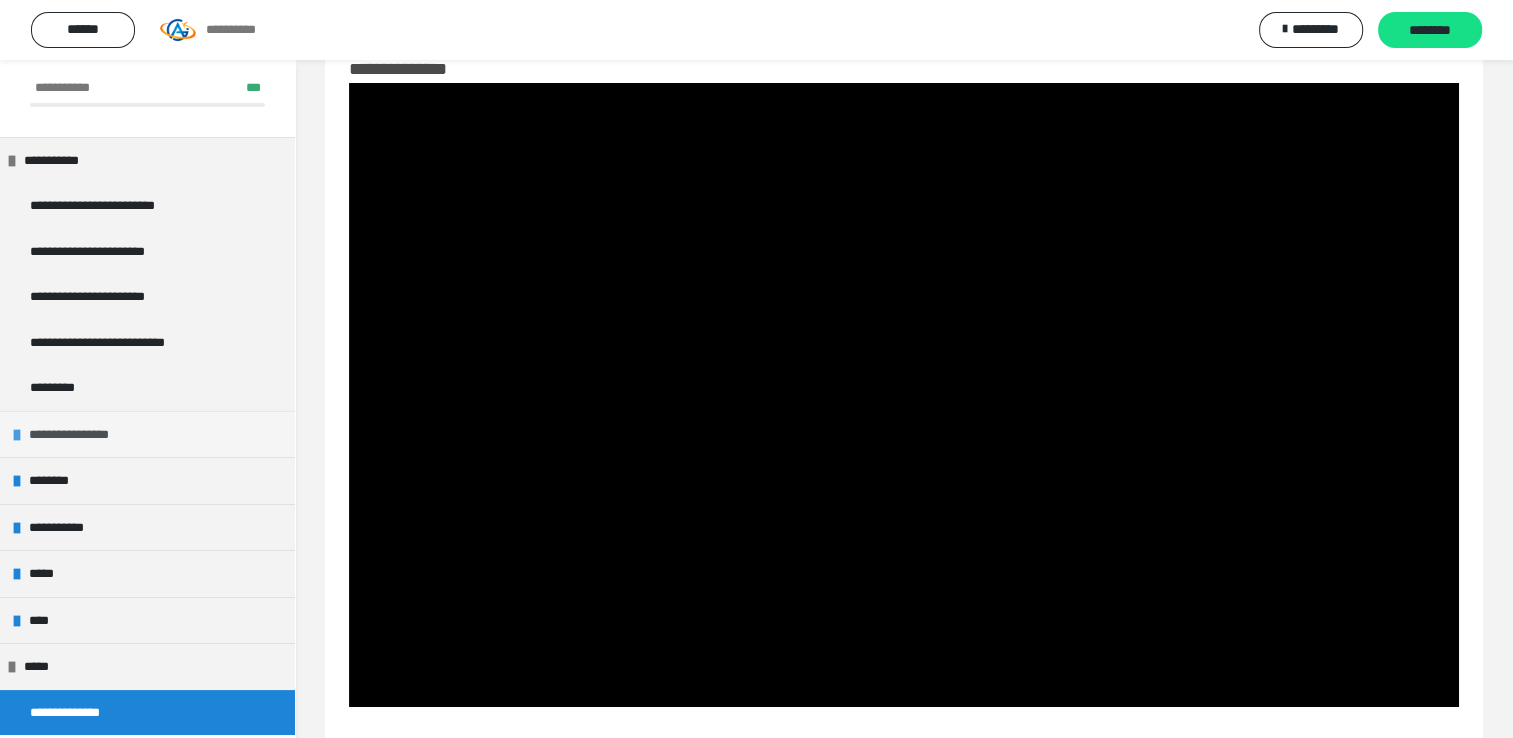 click on "**********" at bounding box center (85, 435) 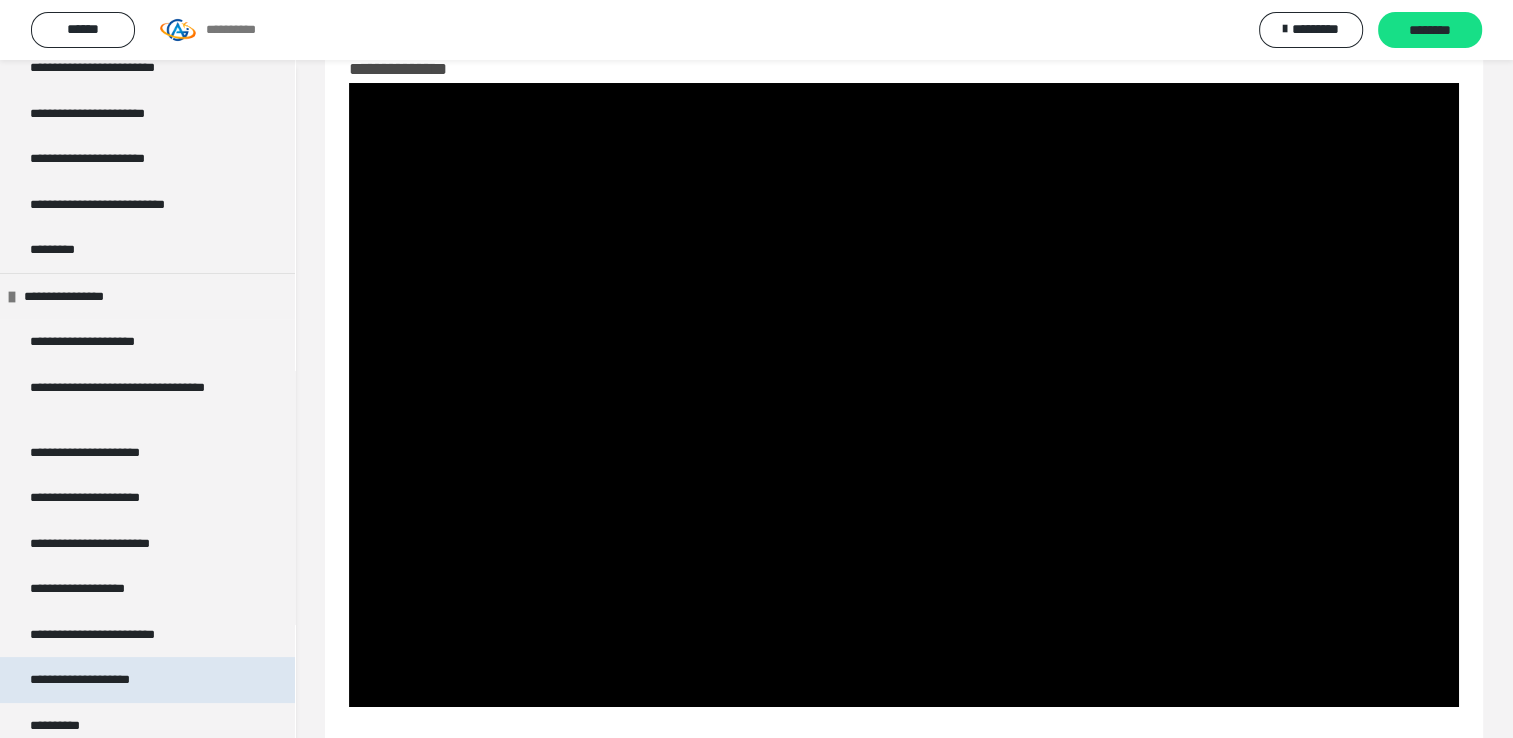 click on "**********" at bounding box center [147, 680] 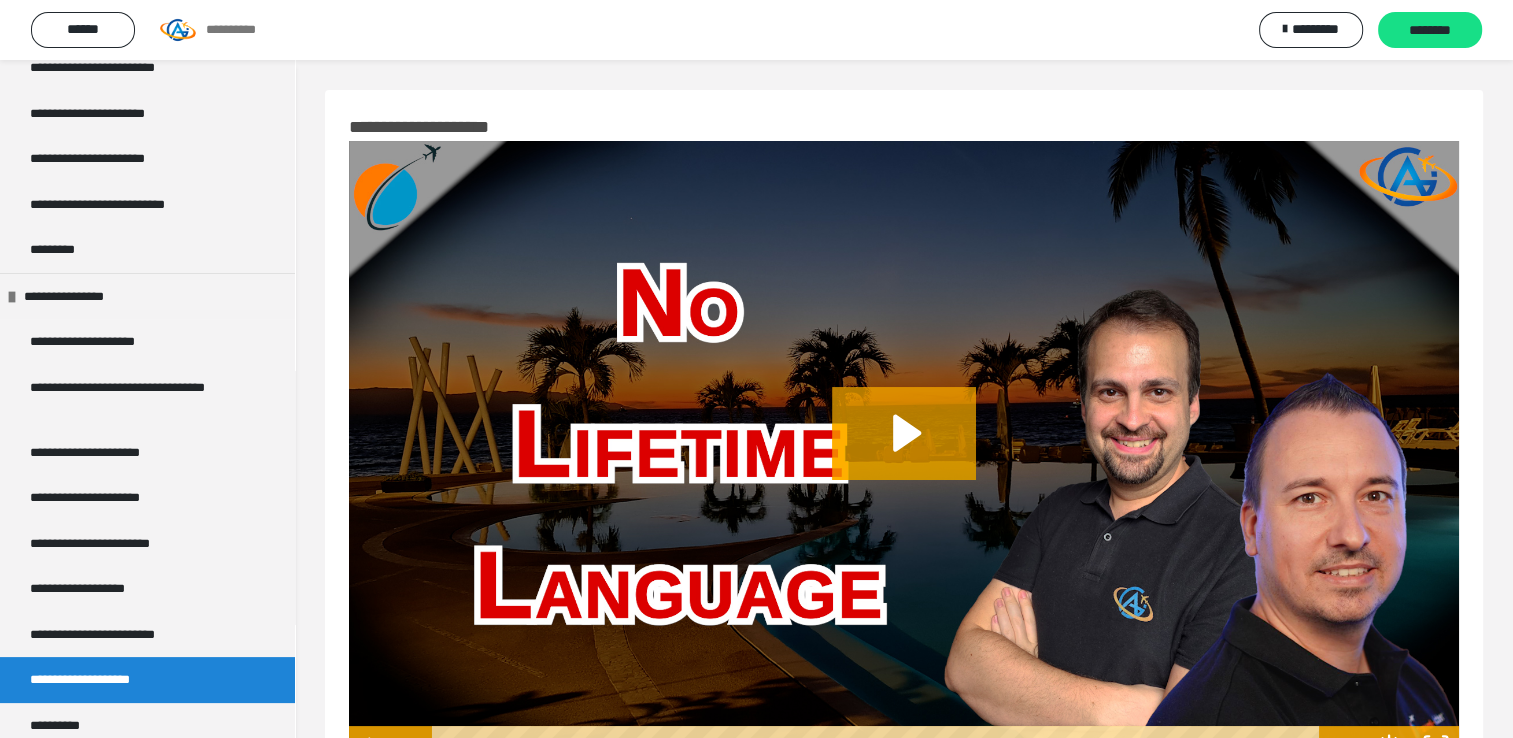 scroll, scrollTop: 782, scrollLeft: 0, axis: vertical 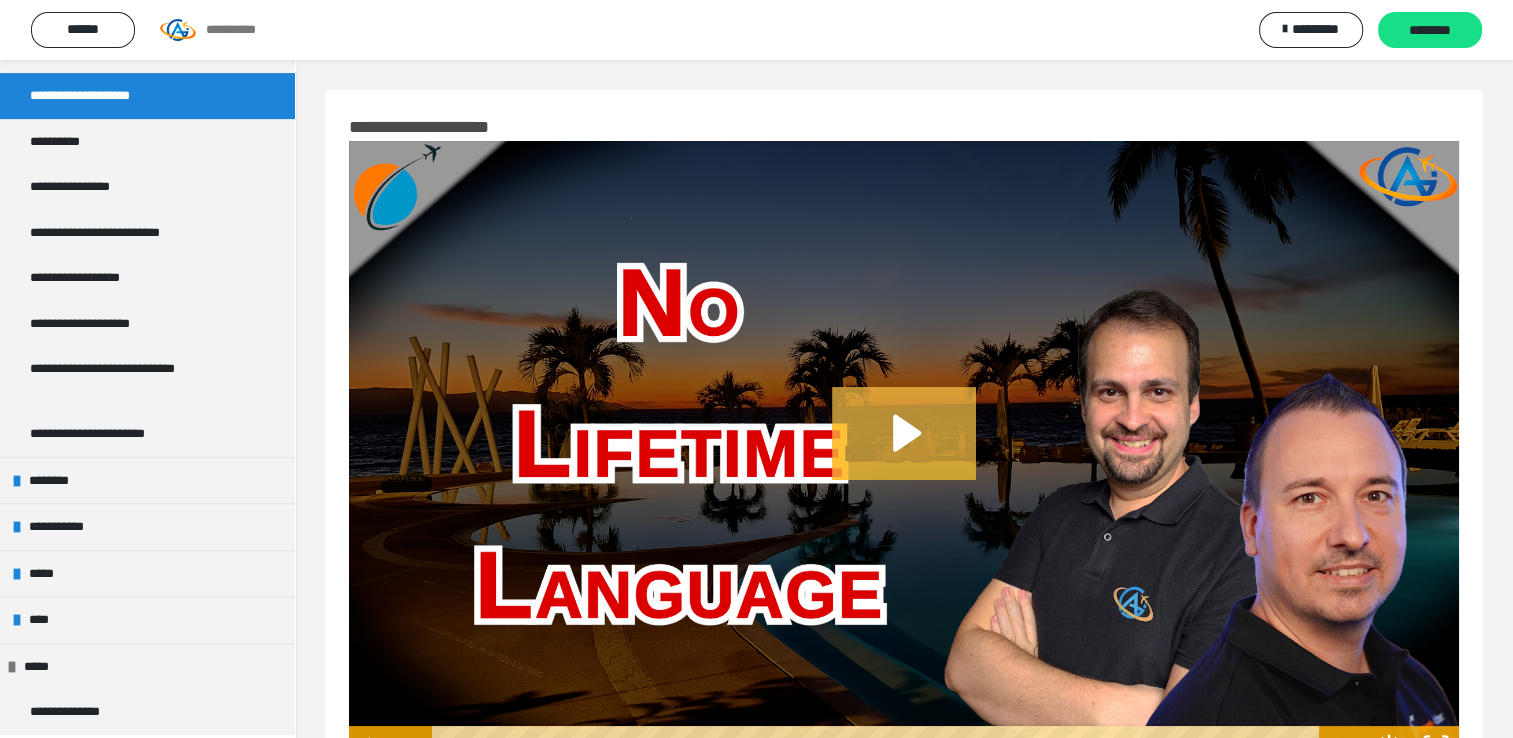 click 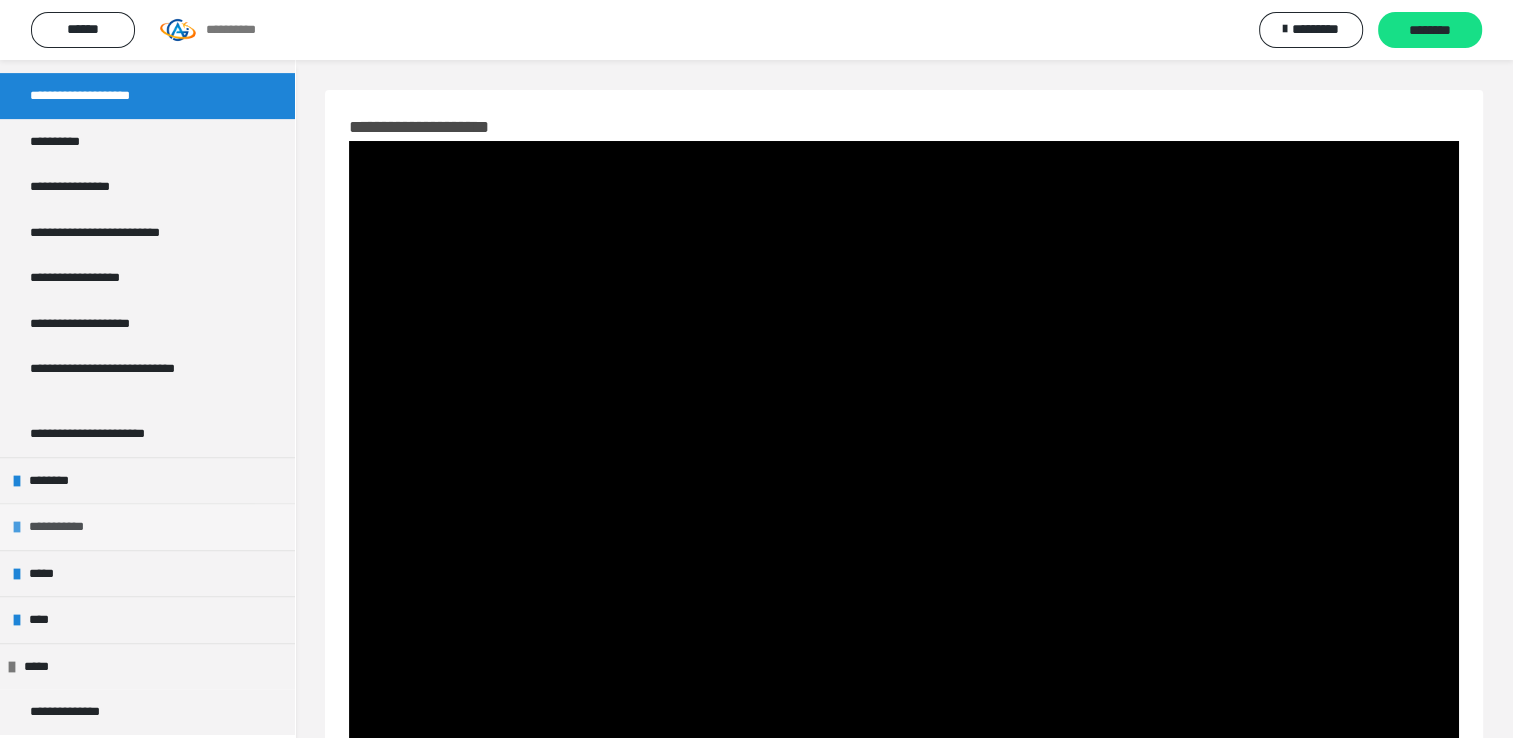 click on "**********" at bounding box center [65, 527] 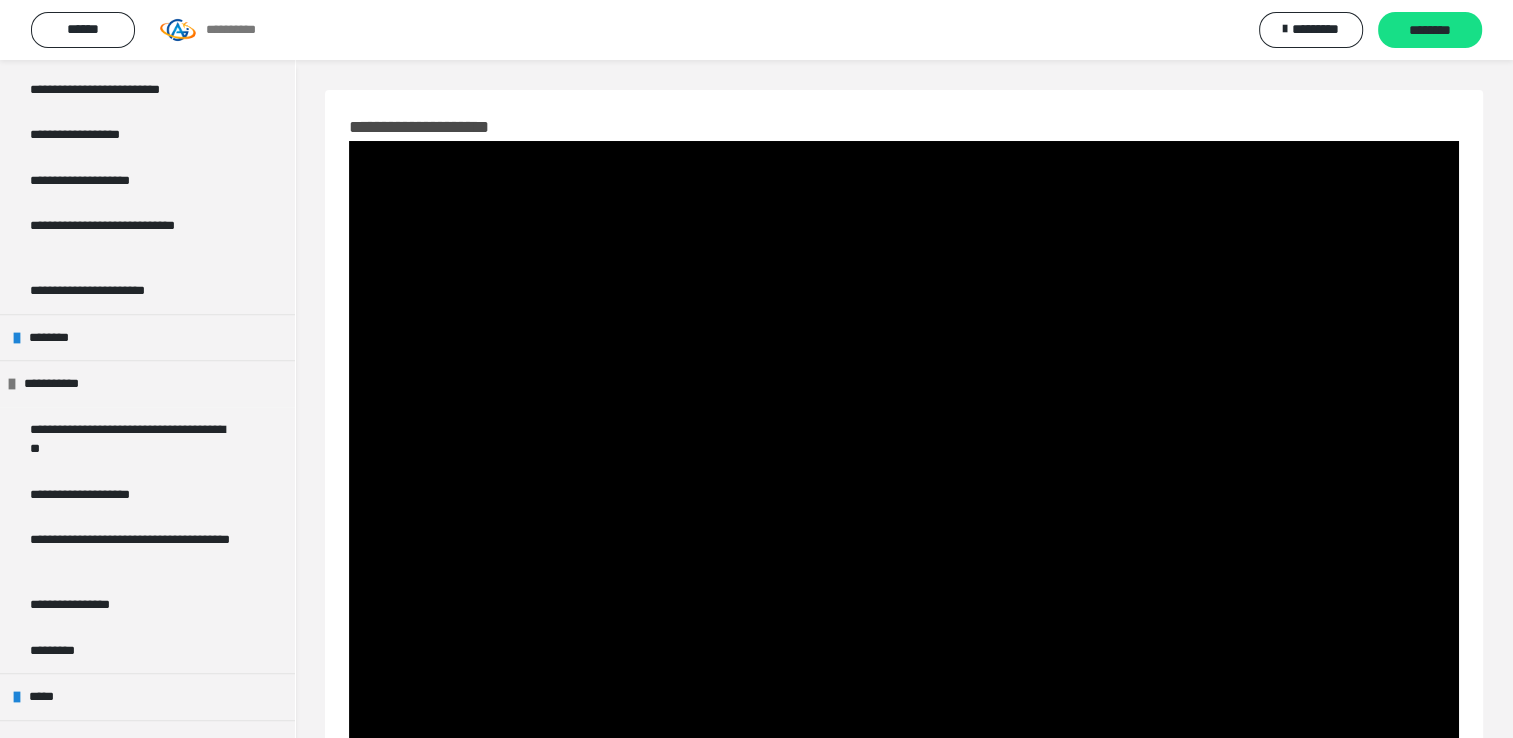 scroll, scrollTop: 934, scrollLeft: 0, axis: vertical 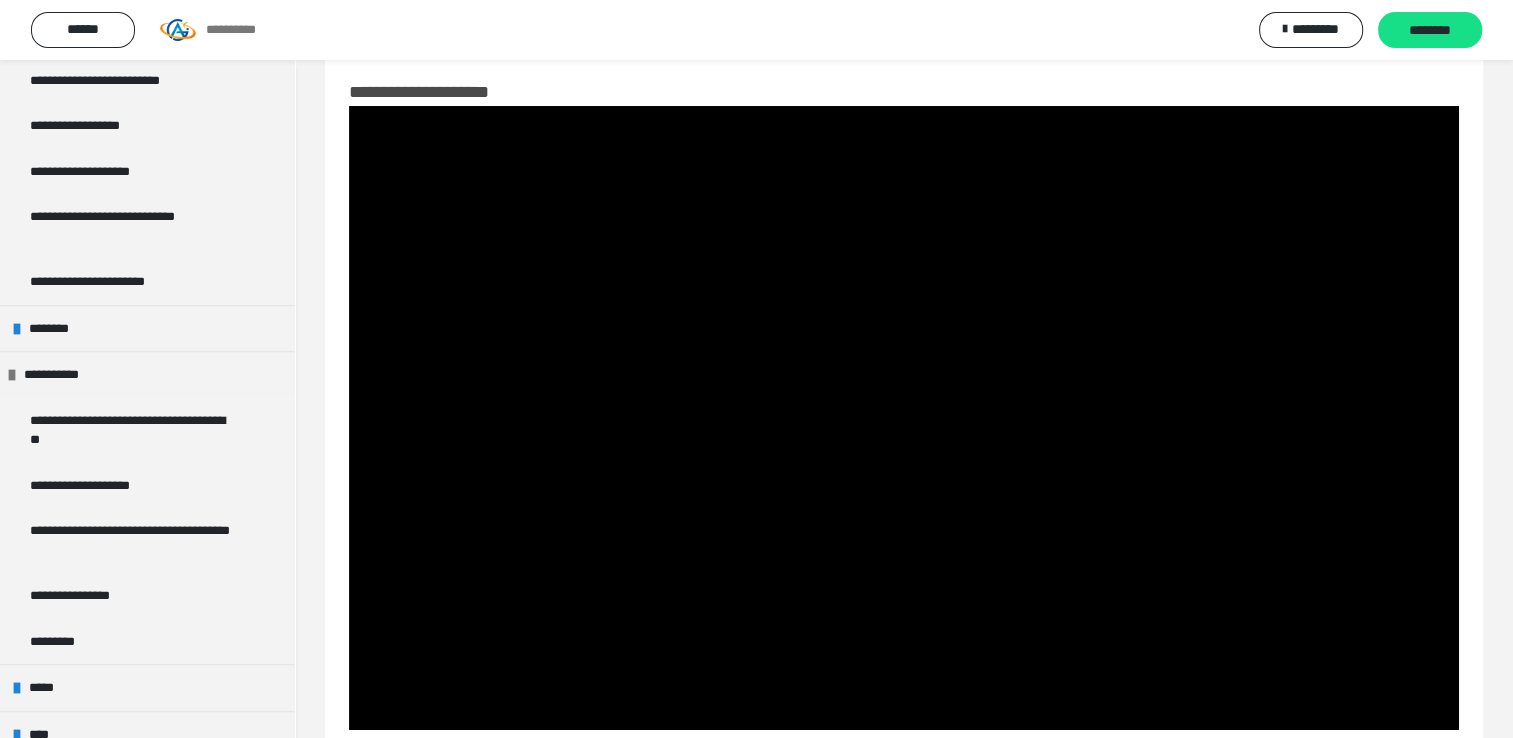 click on "**********" at bounding box center [904, 486] 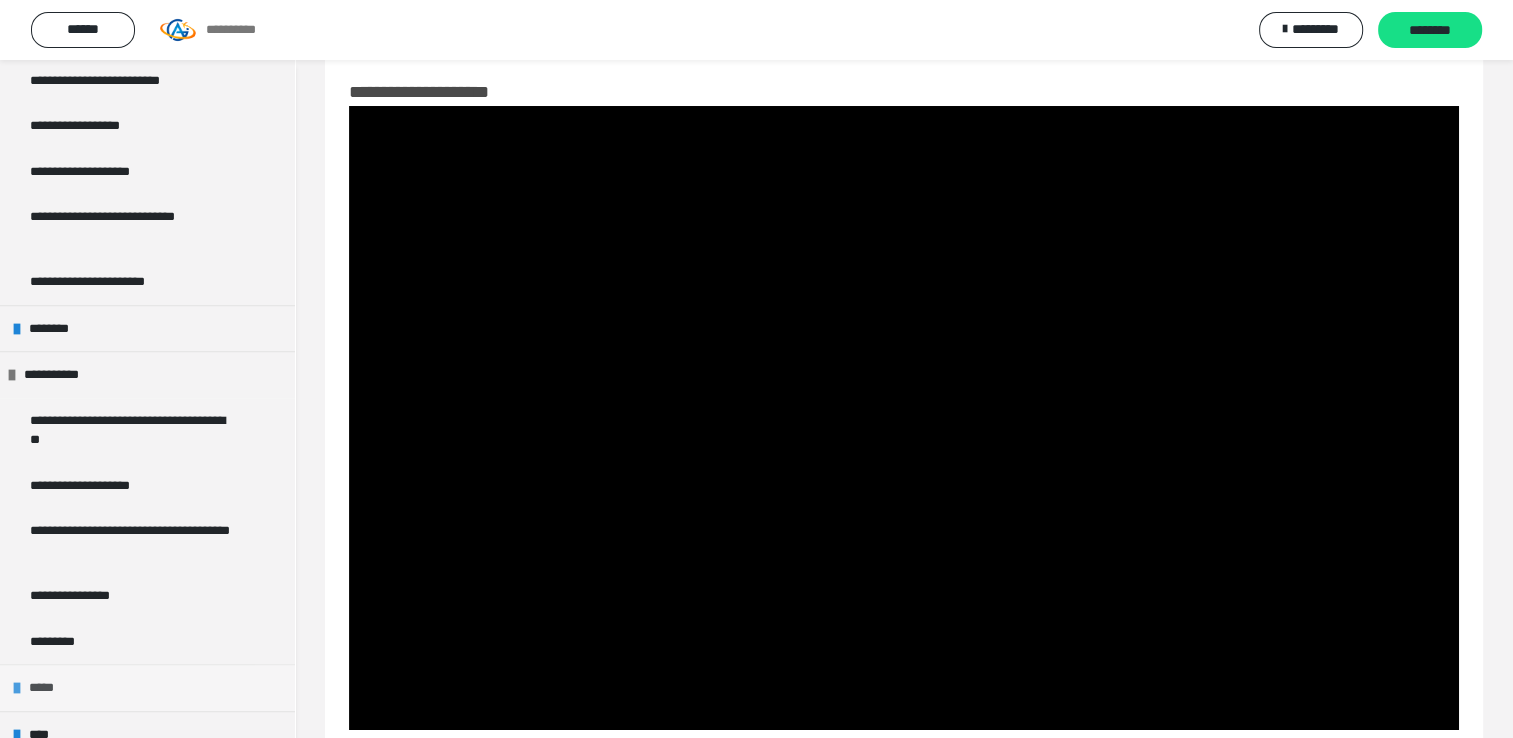 click on "*****" at bounding box center [147, 687] 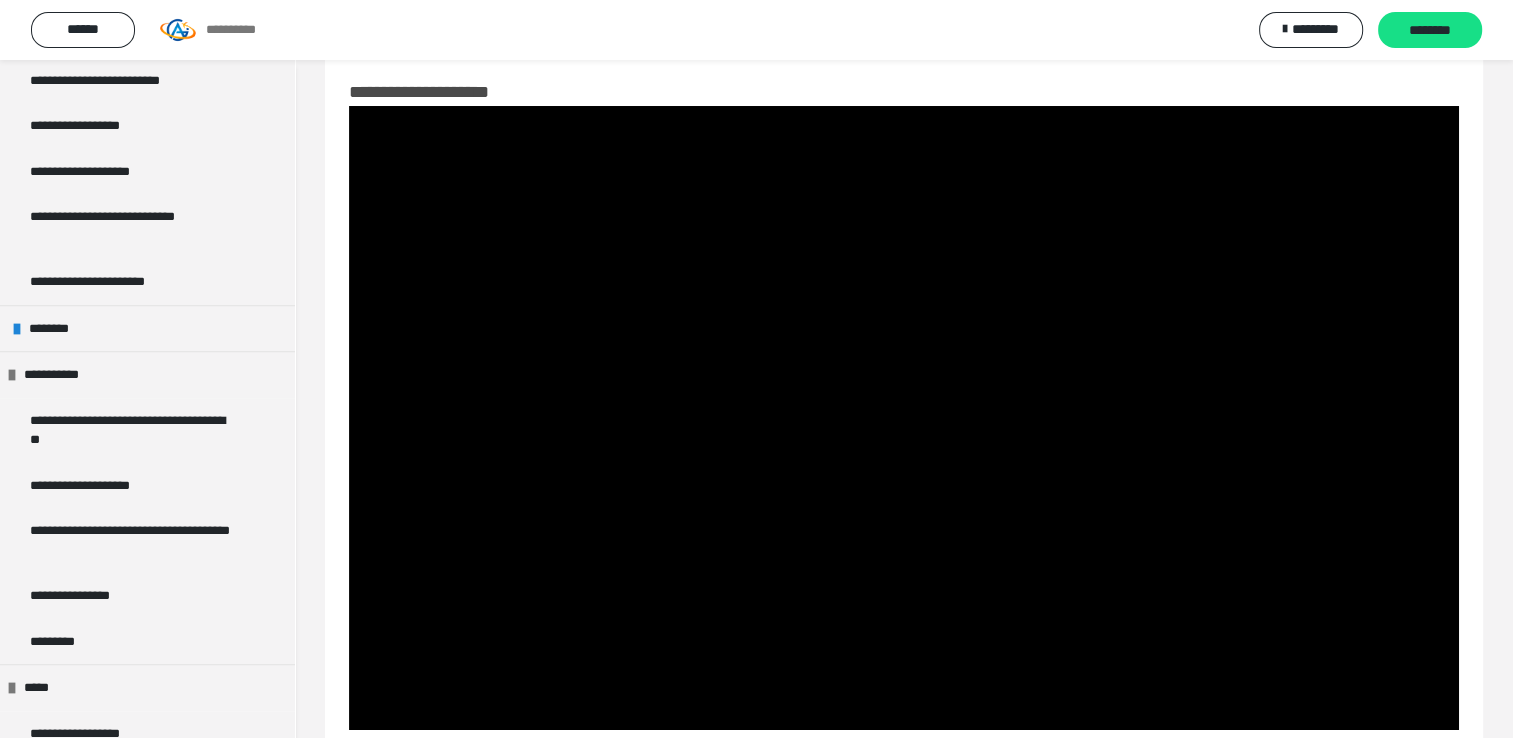 click on "**********" at bounding box center (904, 486) 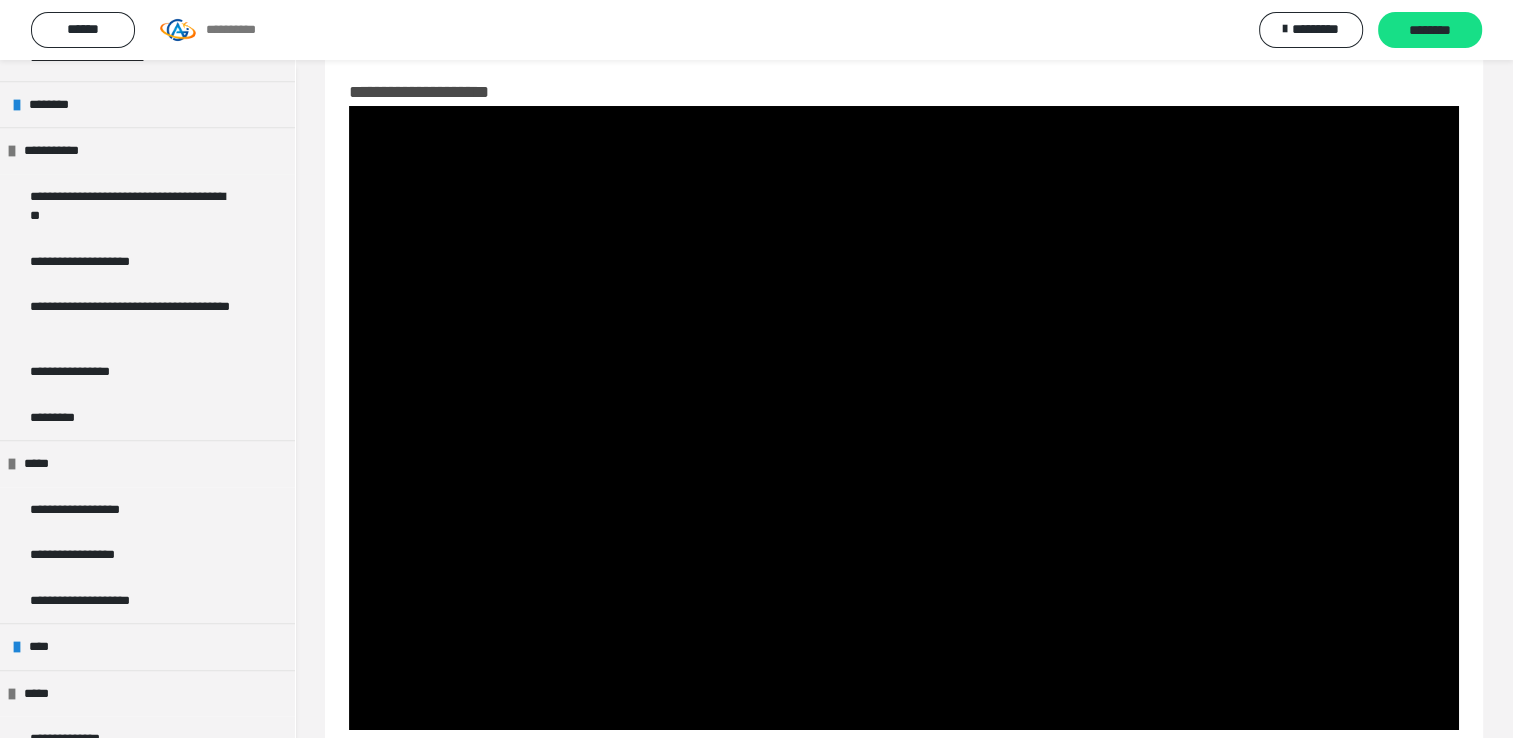 scroll, scrollTop: 1185, scrollLeft: 0, axis: vertical 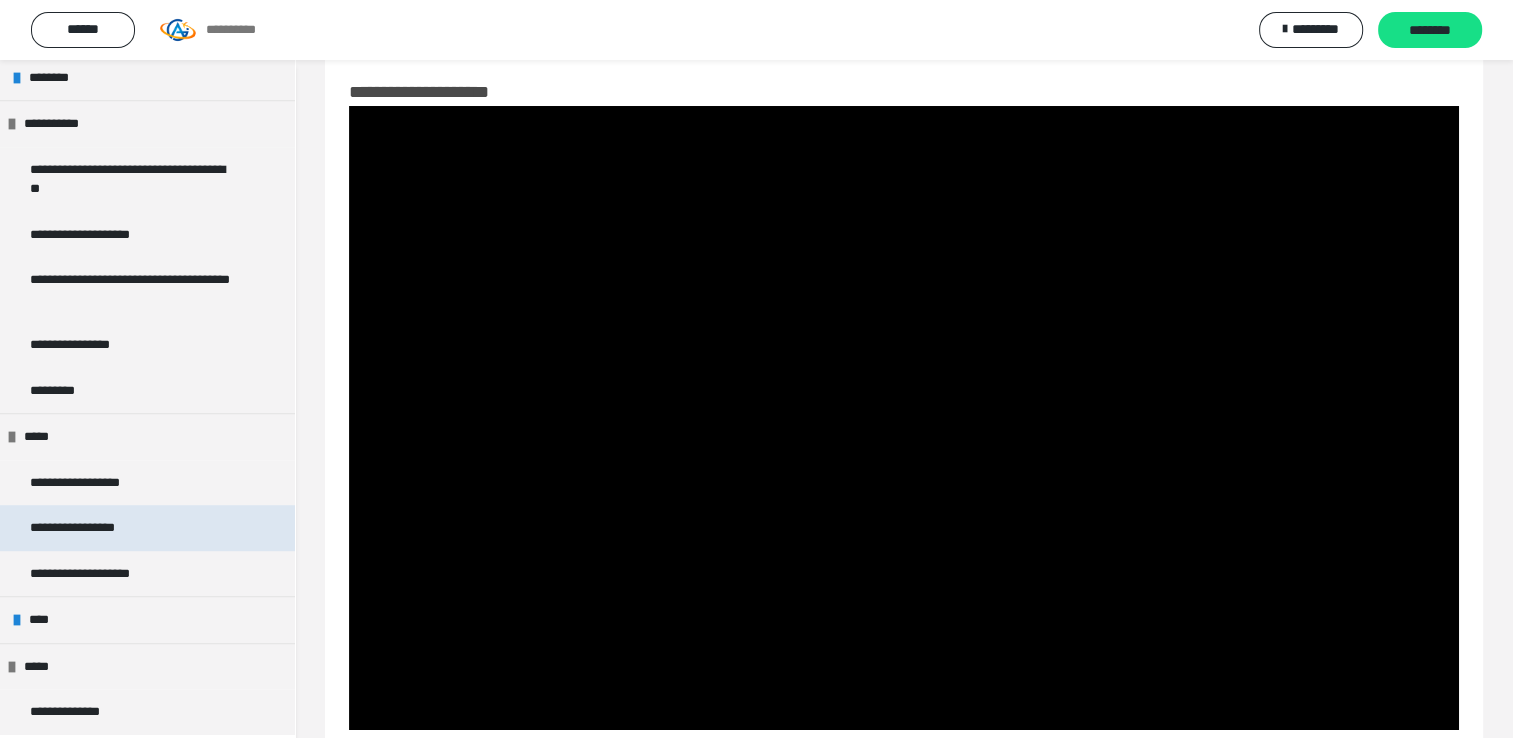 click on "**********" at bounding box center [88, 528] 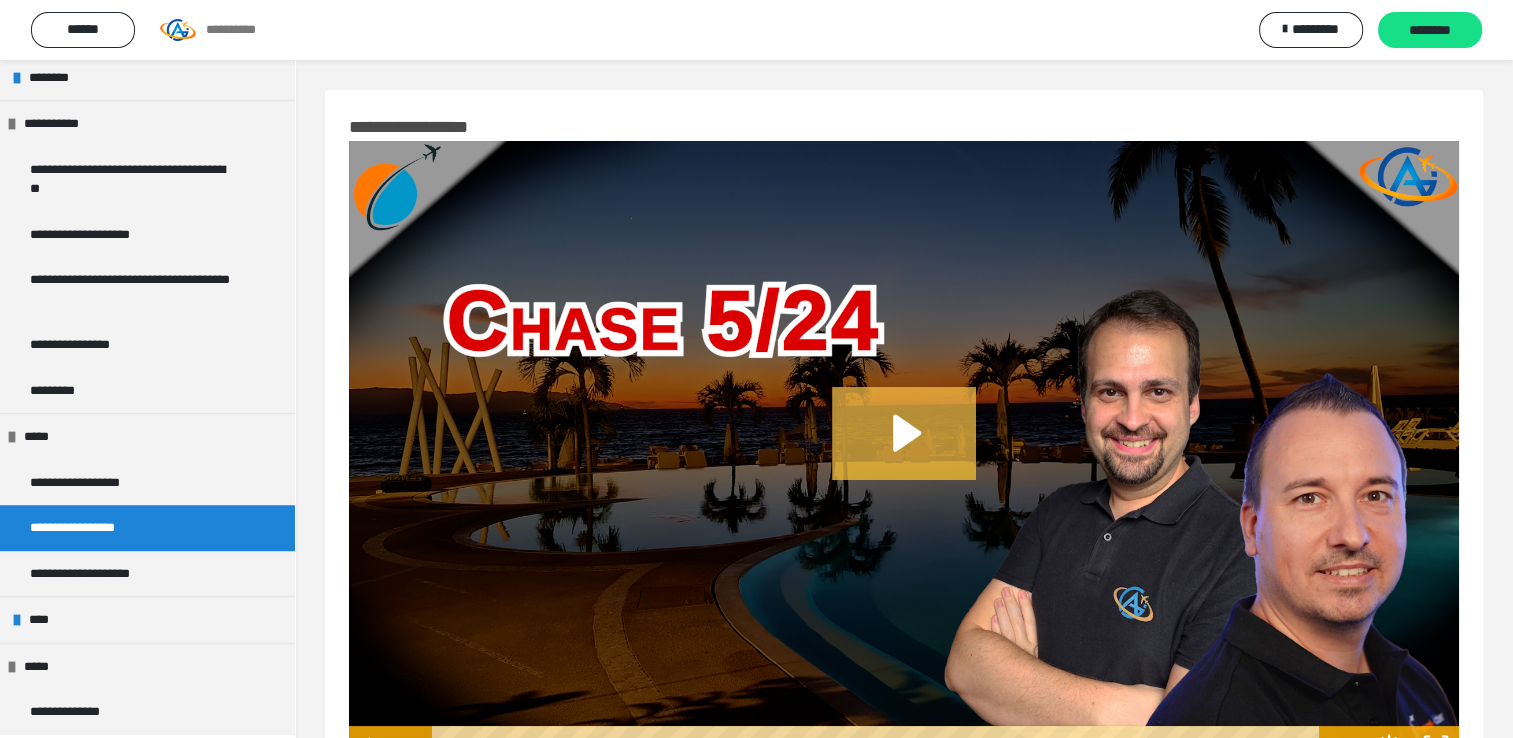 click 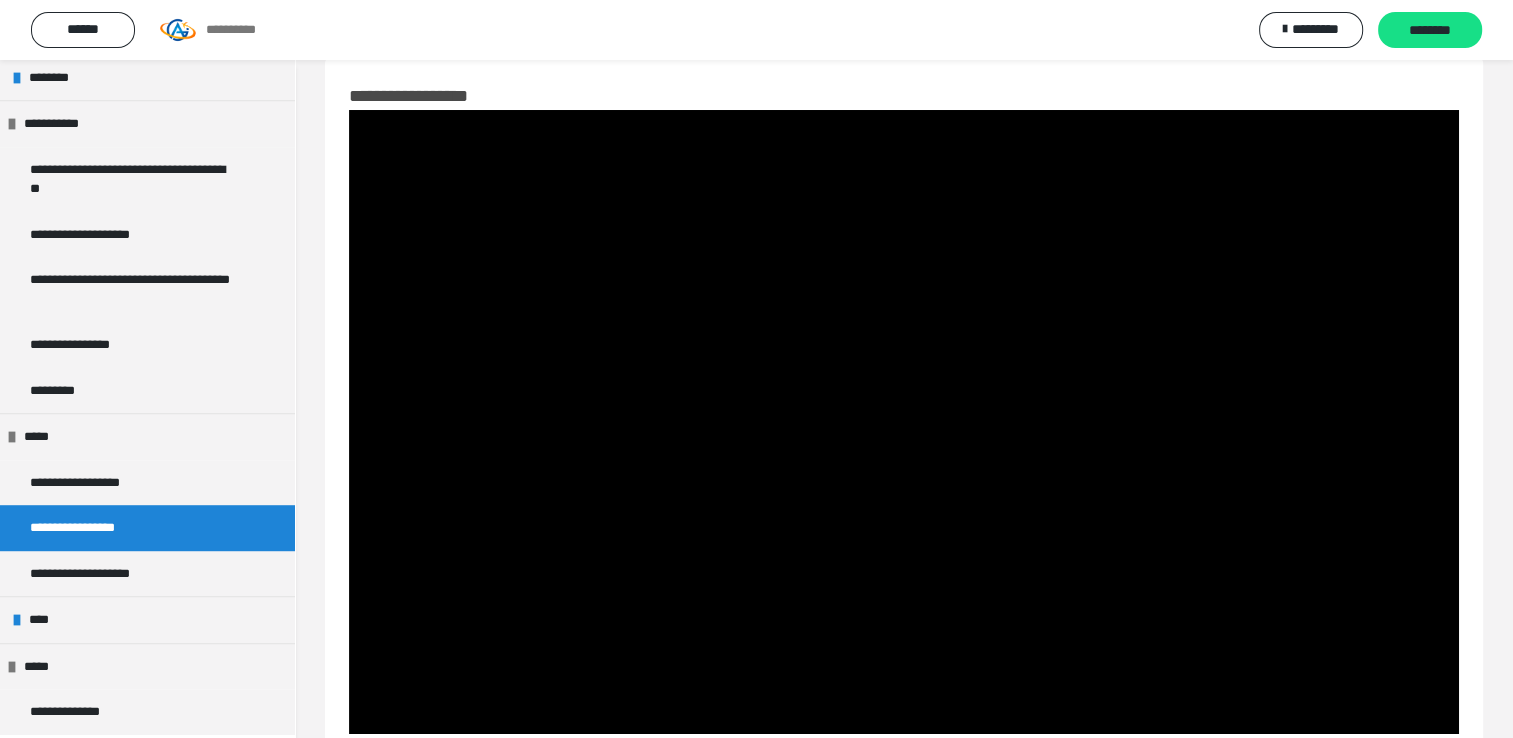 scroll, scrollTop: 36, scrollLeft: 0, axis: vertical 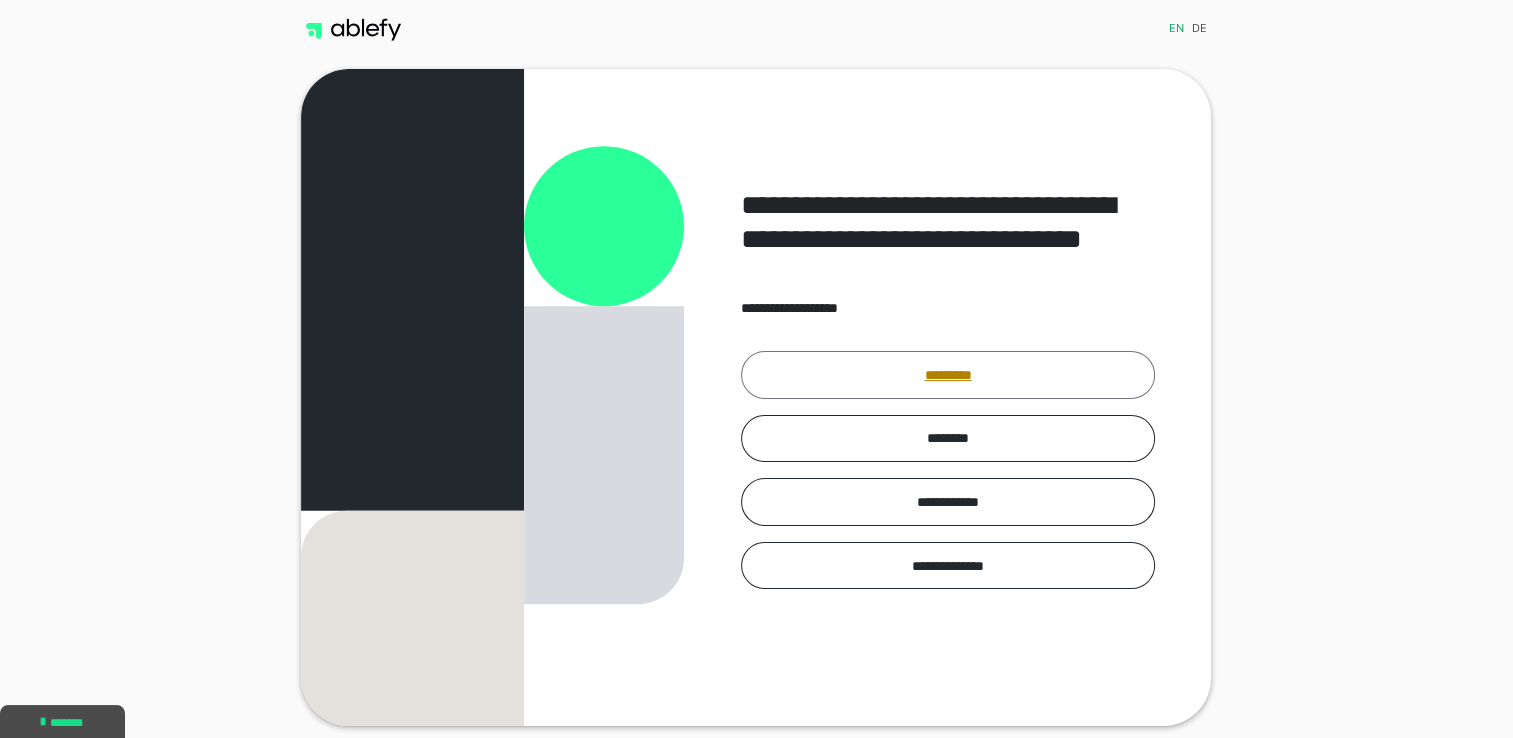 click on "*********" at bounding box center [948, 375] 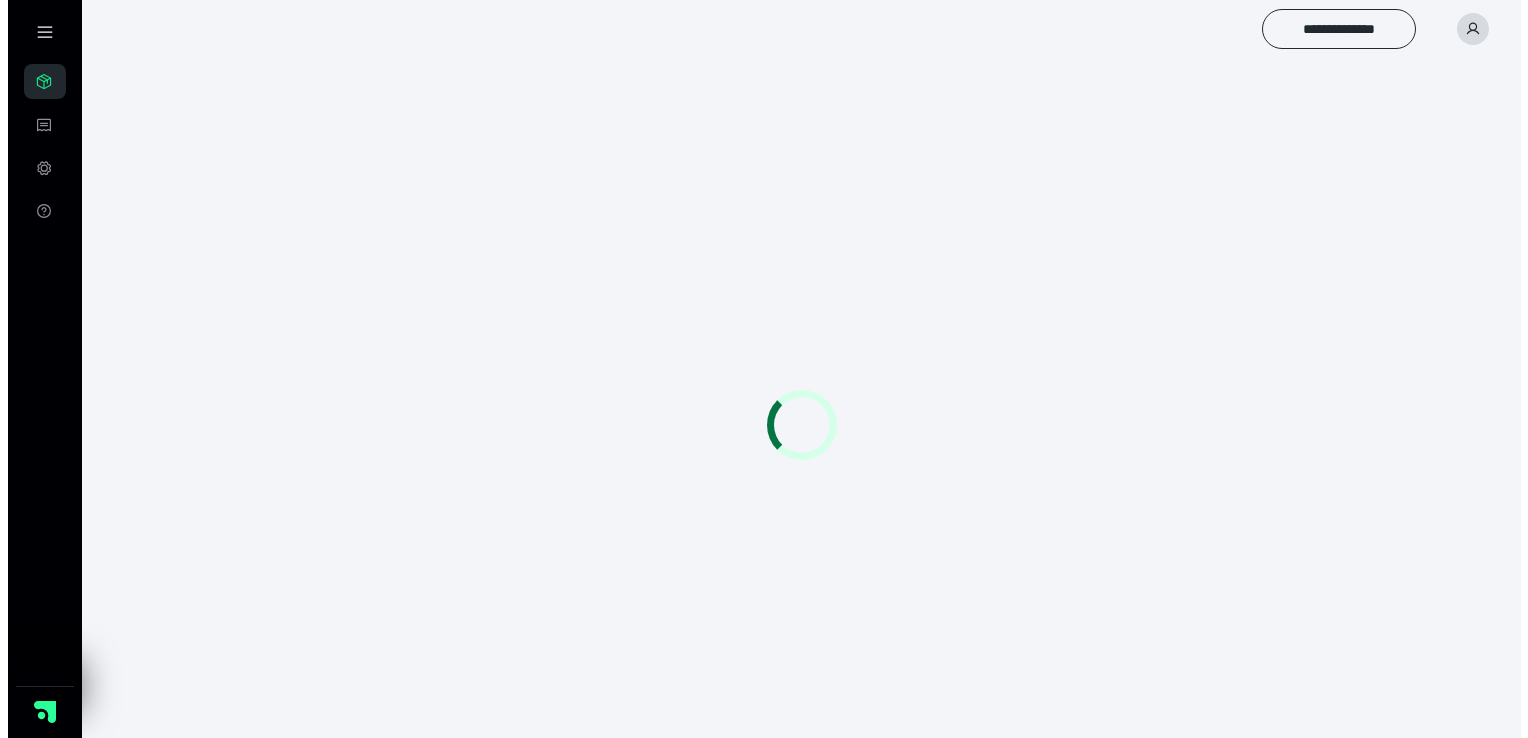 scroll, scrollTop: 0, scrollLeft: 0, axis: both 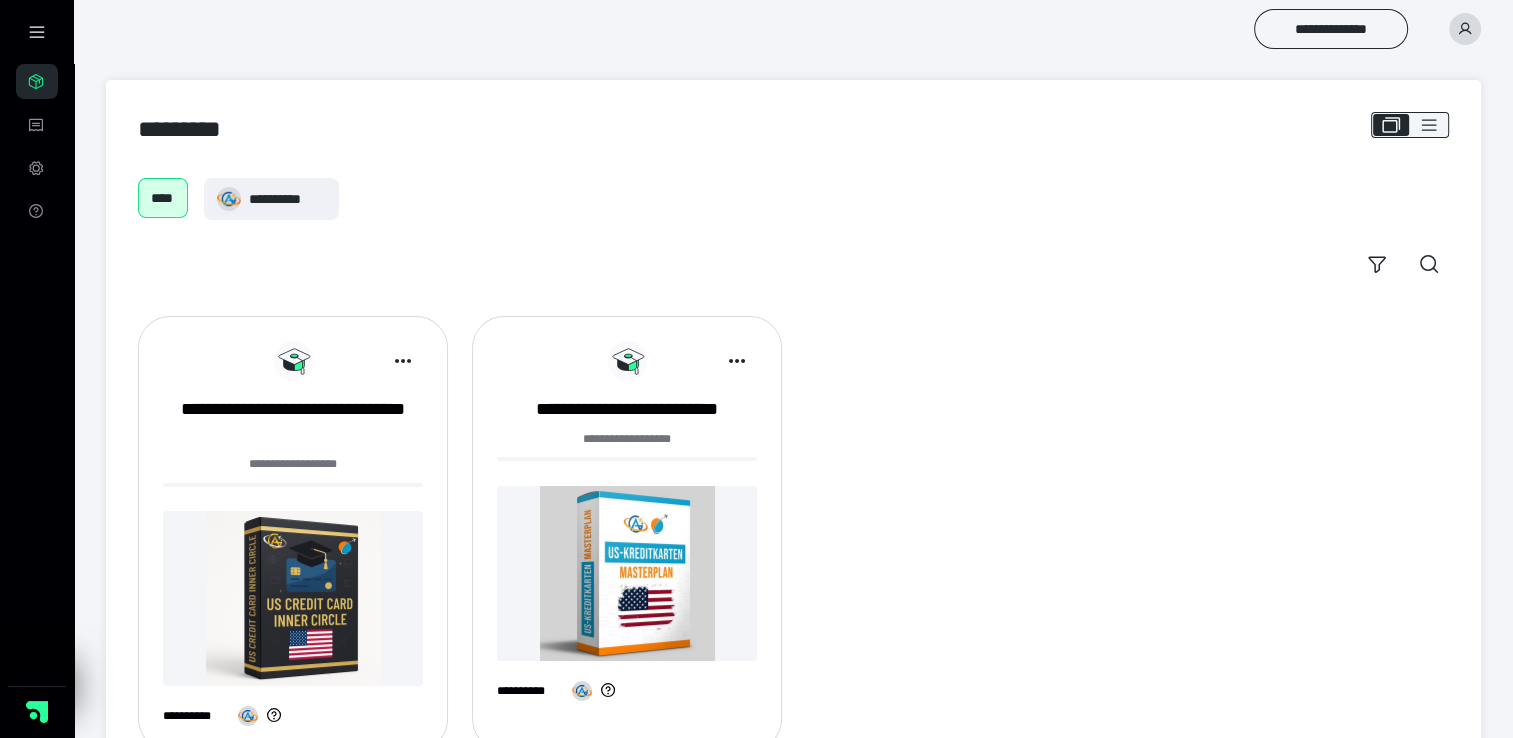 click at bounding box center (627, 573) 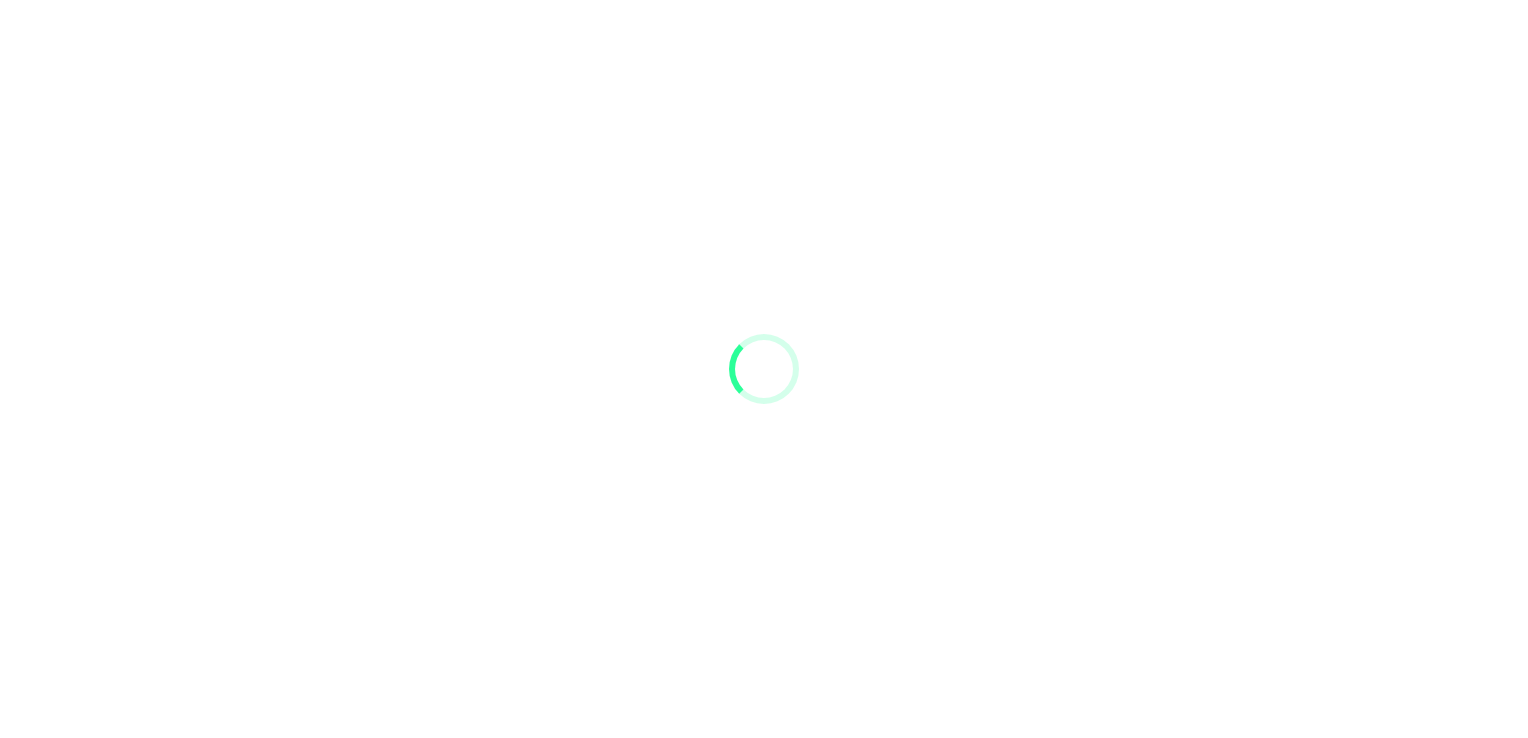scroll, scrollTop: 0, scrollLeft: 0, axis: both 